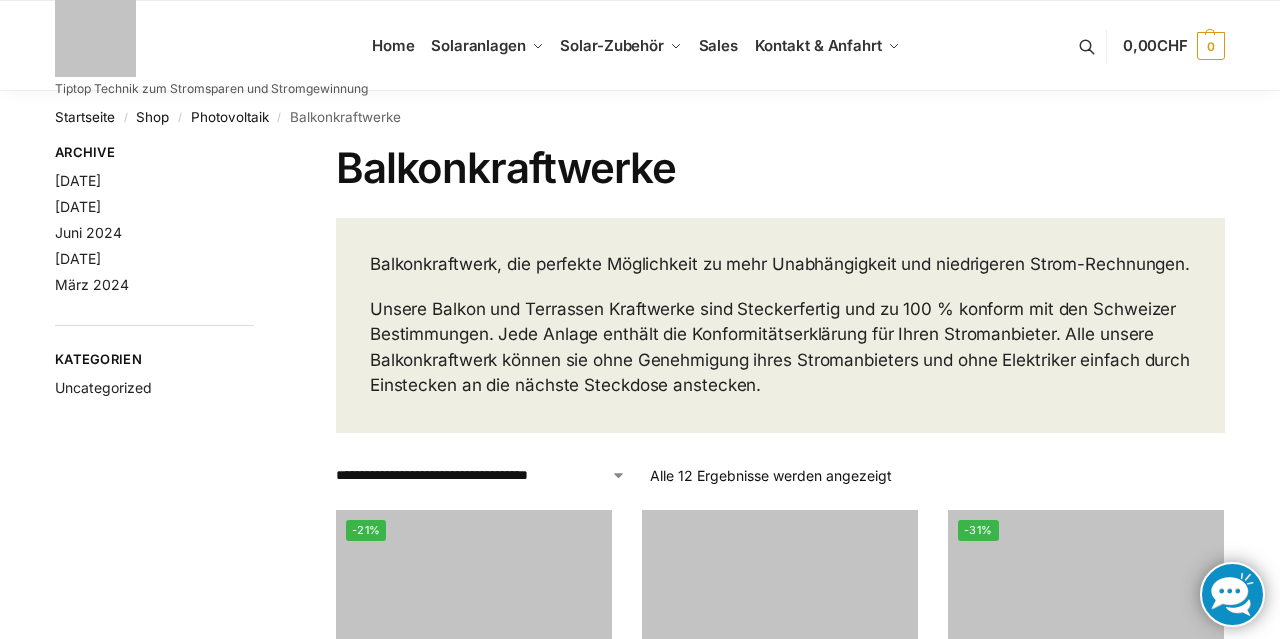 scroll, scrollTop: 0, scrollLeft: 0, axis: both 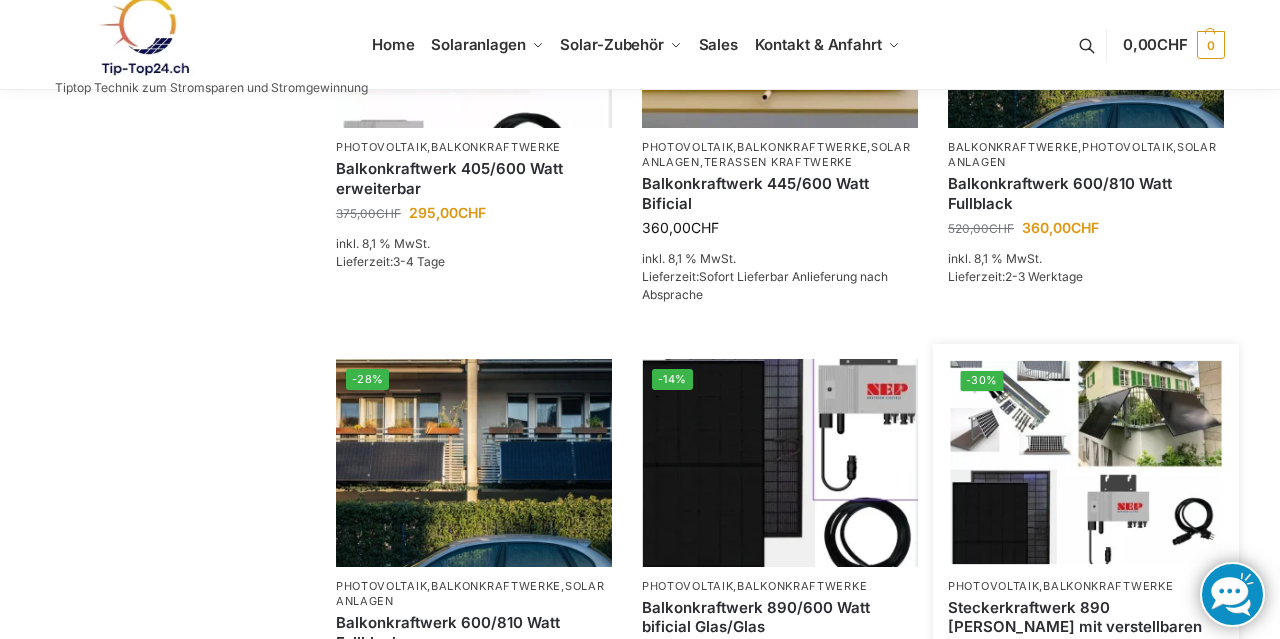 click at bounding box center (1086, 462) 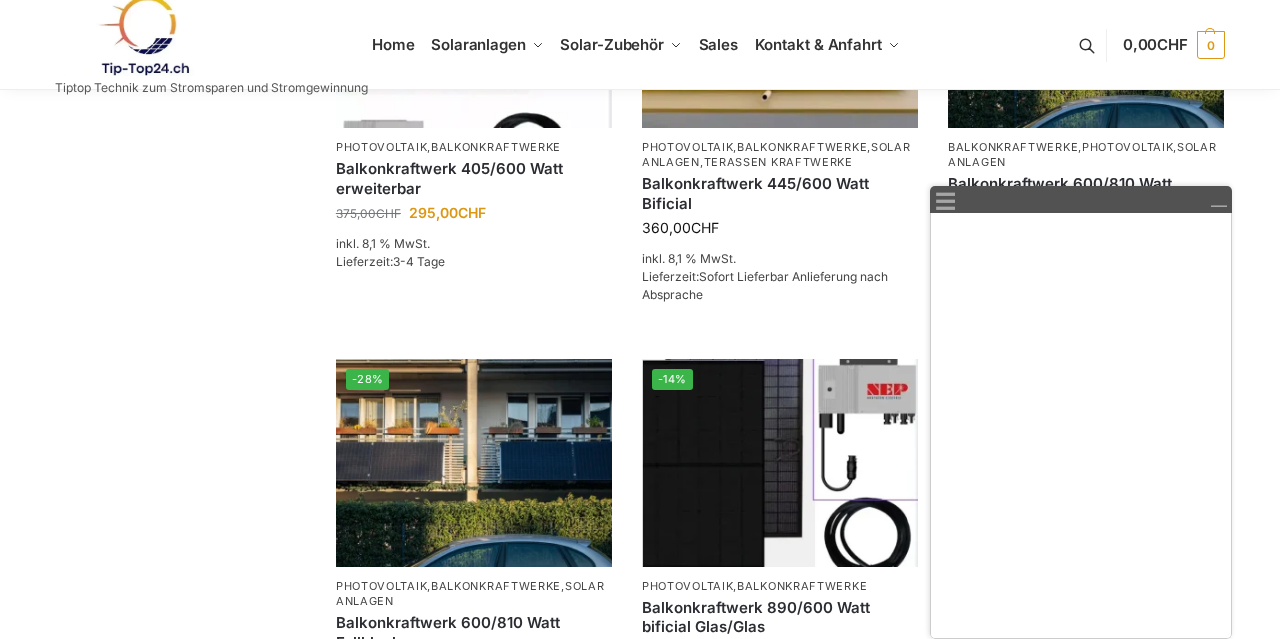 click on "**********" at bounding box center [640, 714] 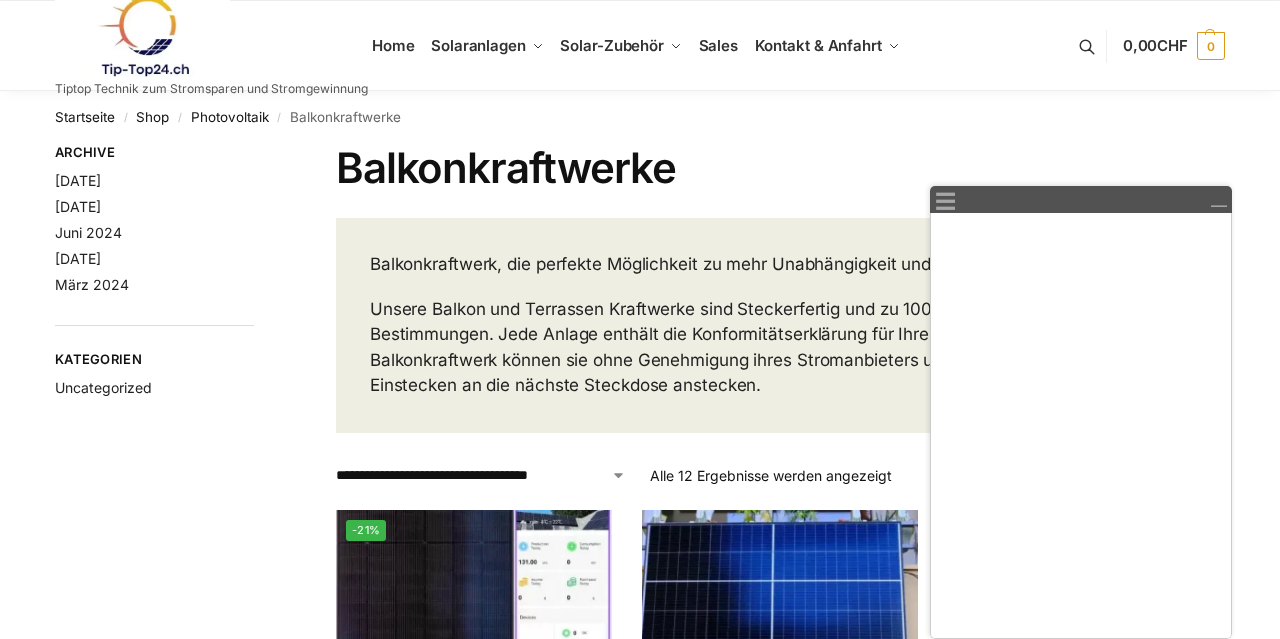 scroll, scrollTop: 0, scrollLeft: 0, axis: both 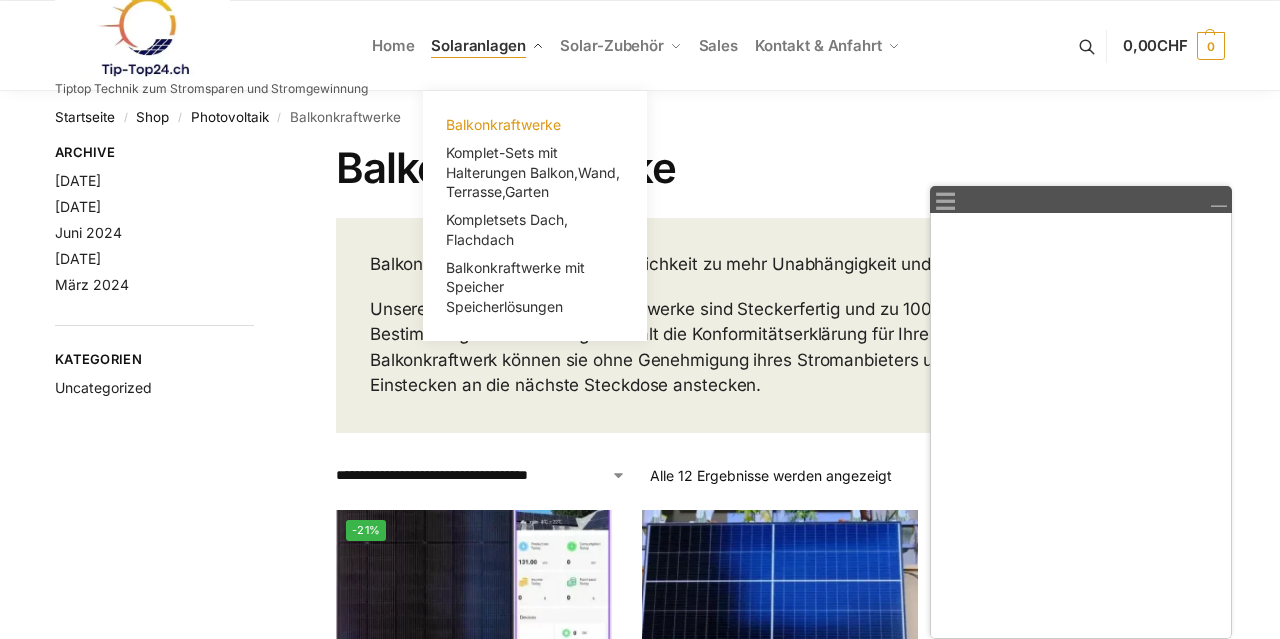 click on "Balkonkraftwerke" at bounding box center [503, 124] 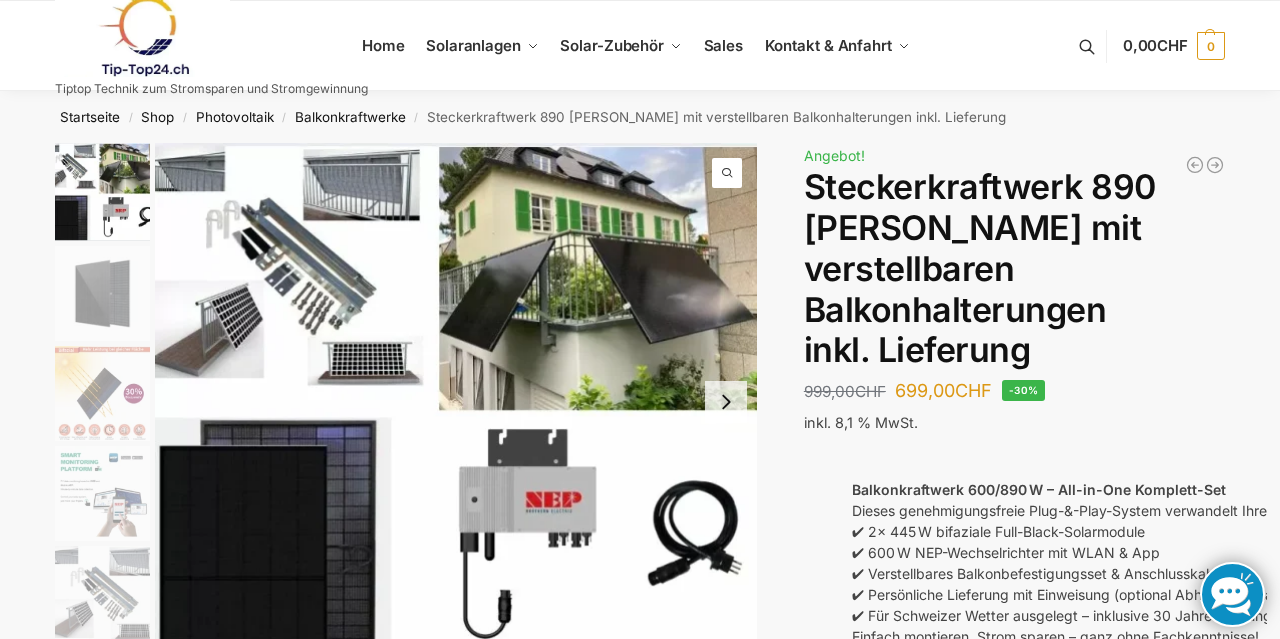 scroll, scrollTop: 589, scrollLeft: 0, axis: vertical 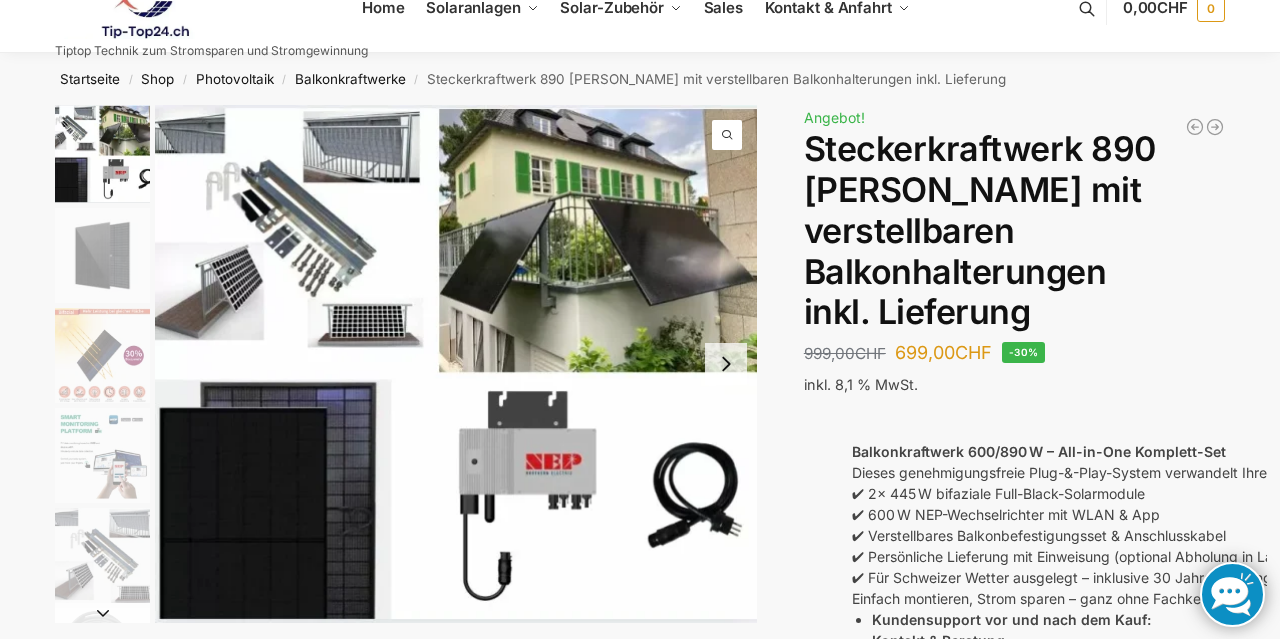 click at bounding box center [456, 364] 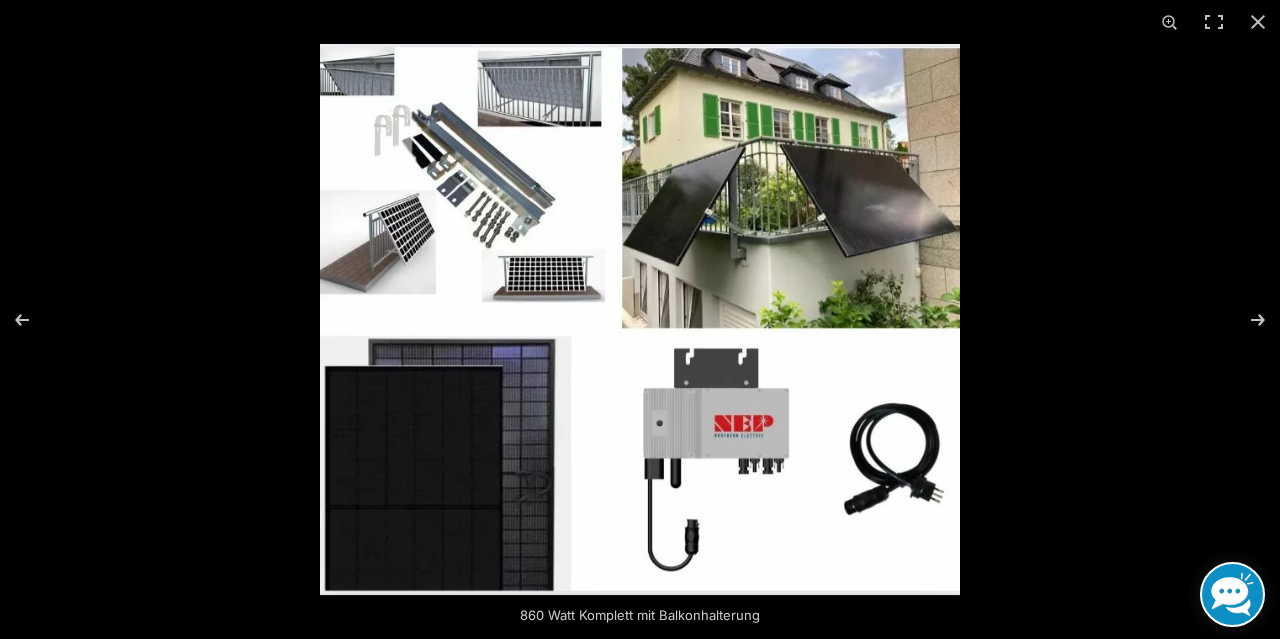 click at bounding box center [960, 363] 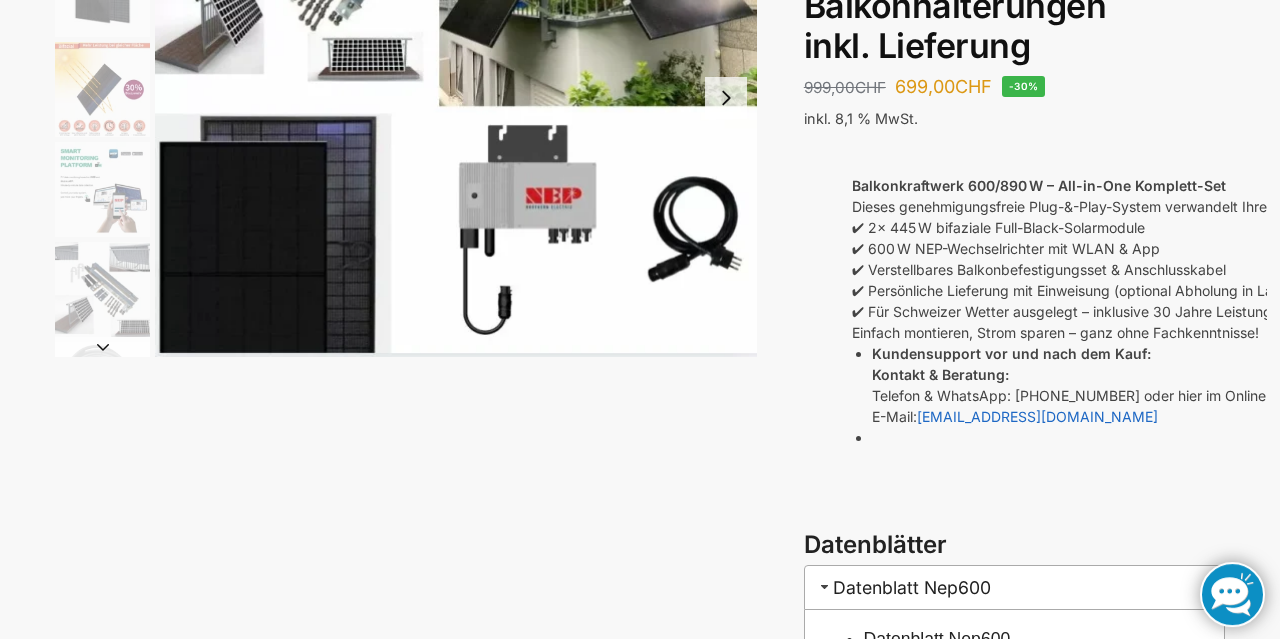scroll, scrollTop: 77, scrollLeft: 0, axis: vertical 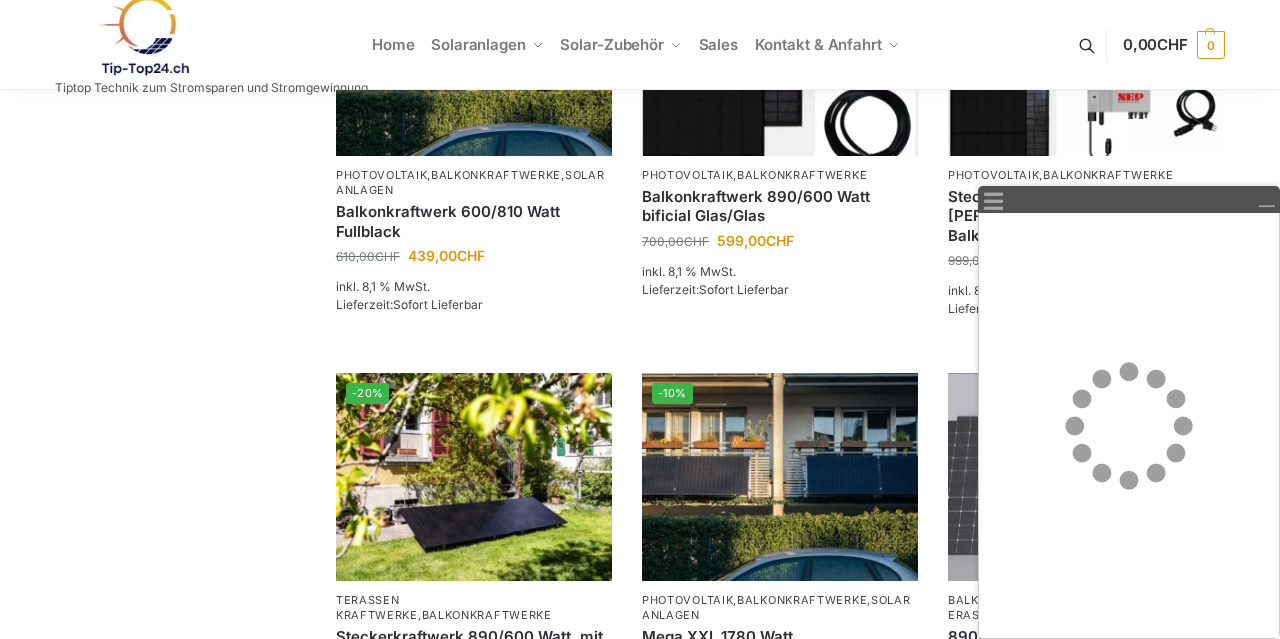 click on "Home Solaranlagen Balkonkraftwerke   Komplet-Sets mit Halterungen Balkon,Wand, Terrasse,Garten   Kompletsets Dach, Flachdach   Balkonkraftwerke mit Speicher Speicherlösungen   Solar-Zubehör Kabel Stecker   Halterungen   Sales Kontakt & Anfahrt Häufige Fragen   Solar-Blog" at bounding box center [640, 45] 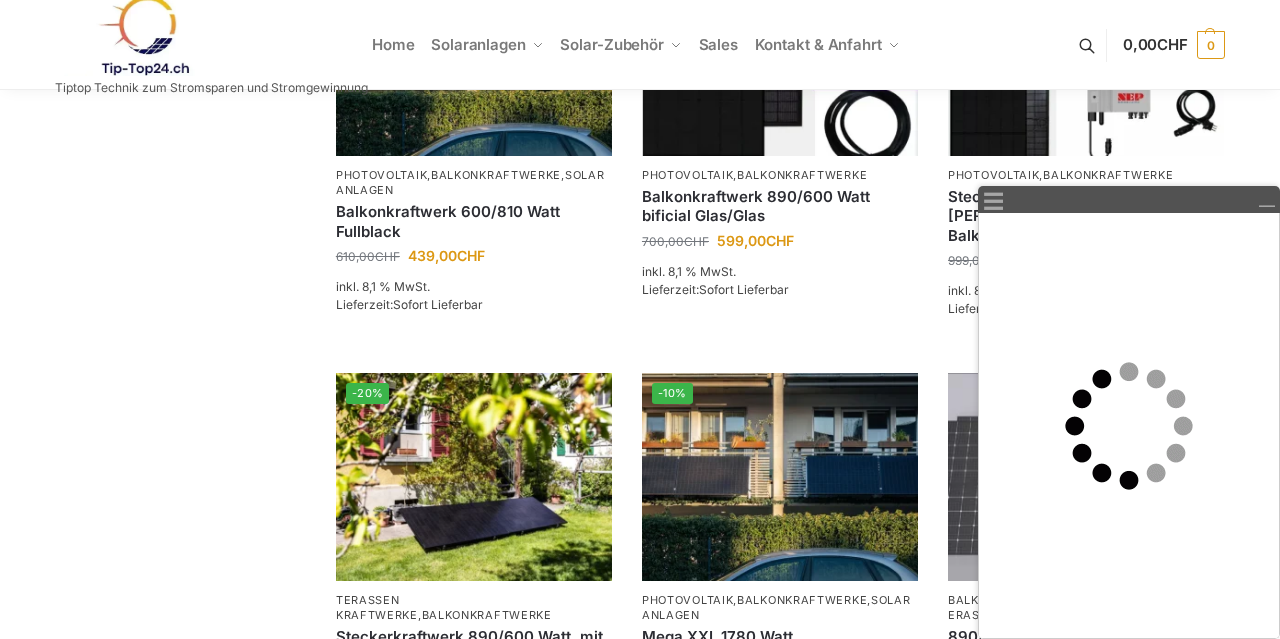 click on "Home Solaranlagen Balkonkraftwerke   Komplet-Sets mit Halterungen Balkon,Wand, Terrasse,Garten   Kompletsets Dach, Flachdach   Balkonkraftwerke mit Speicher Speicherlösungen   Solar-Zubehör Kabel Stecker   Halterungen   Sales Kontakt & Anfahrt Häufige Fragen   Solar-Blog" at bounding box center (640, 45) 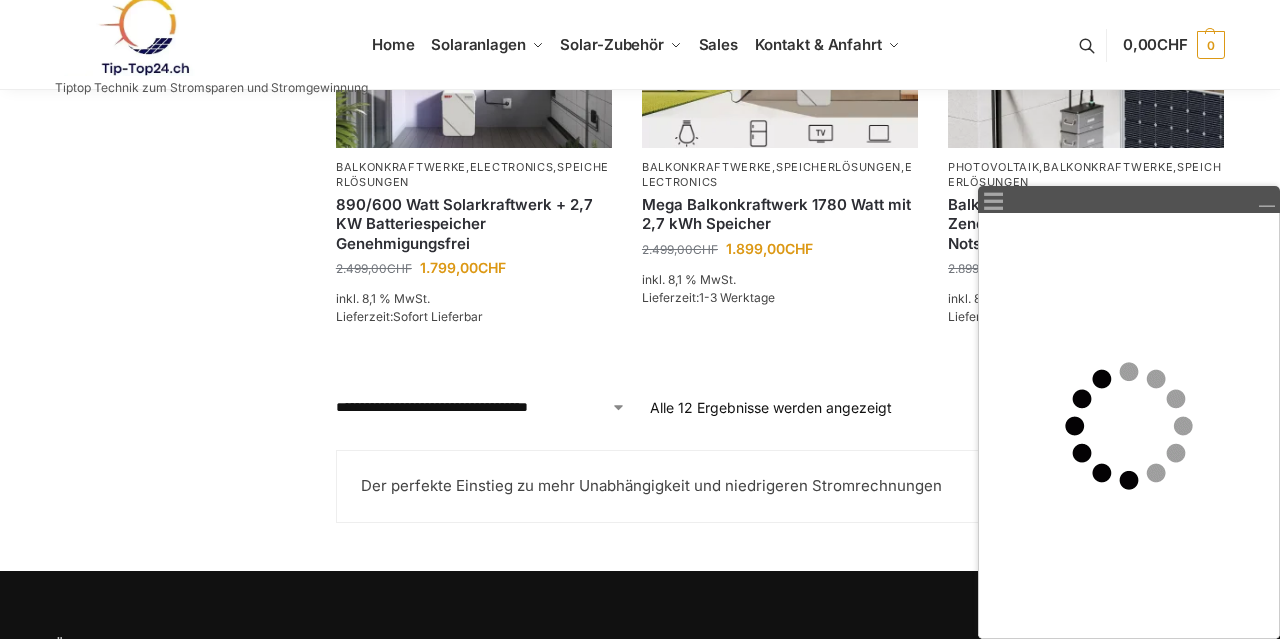scroll, scrollTop: 1358, scrollLeft: 0, axis: vertical 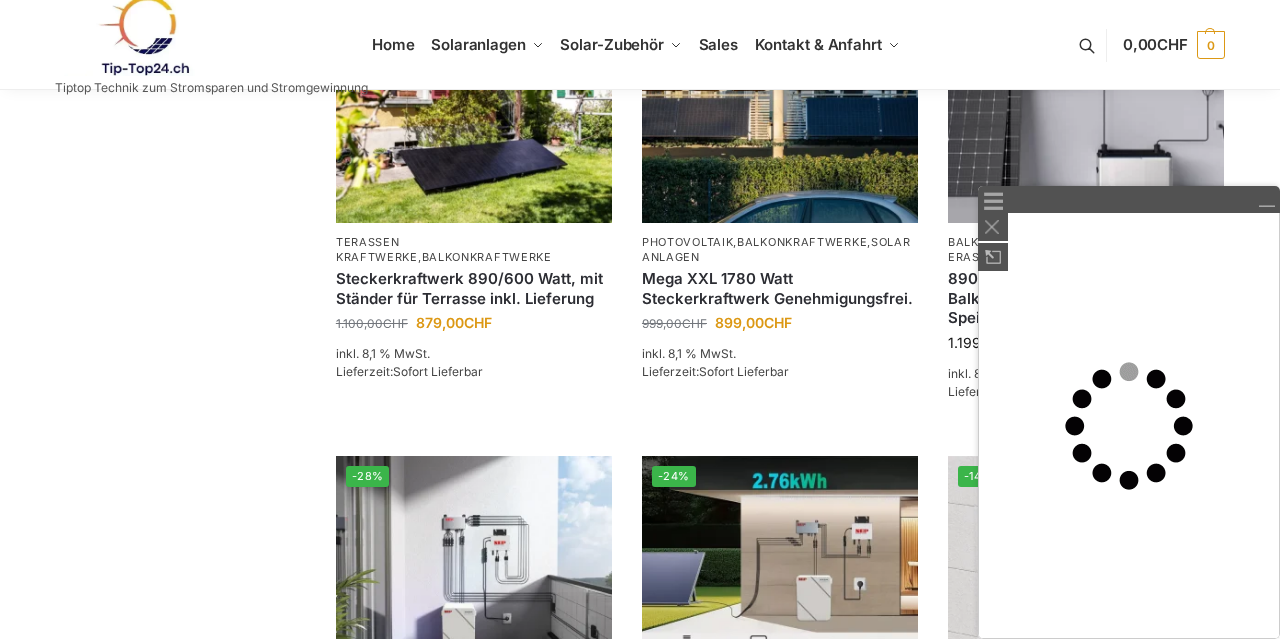 click on "☰" at bounding box center (993, 201) 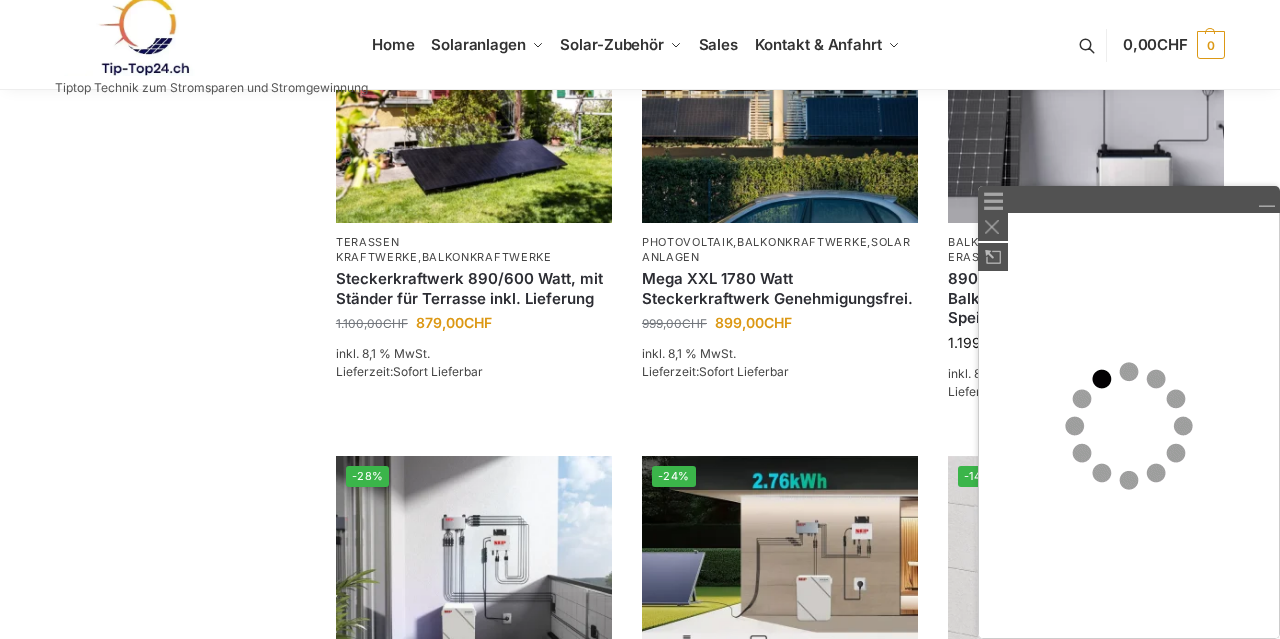 scroll, scrollTop: 0, scrollLeft: 0, axis: both 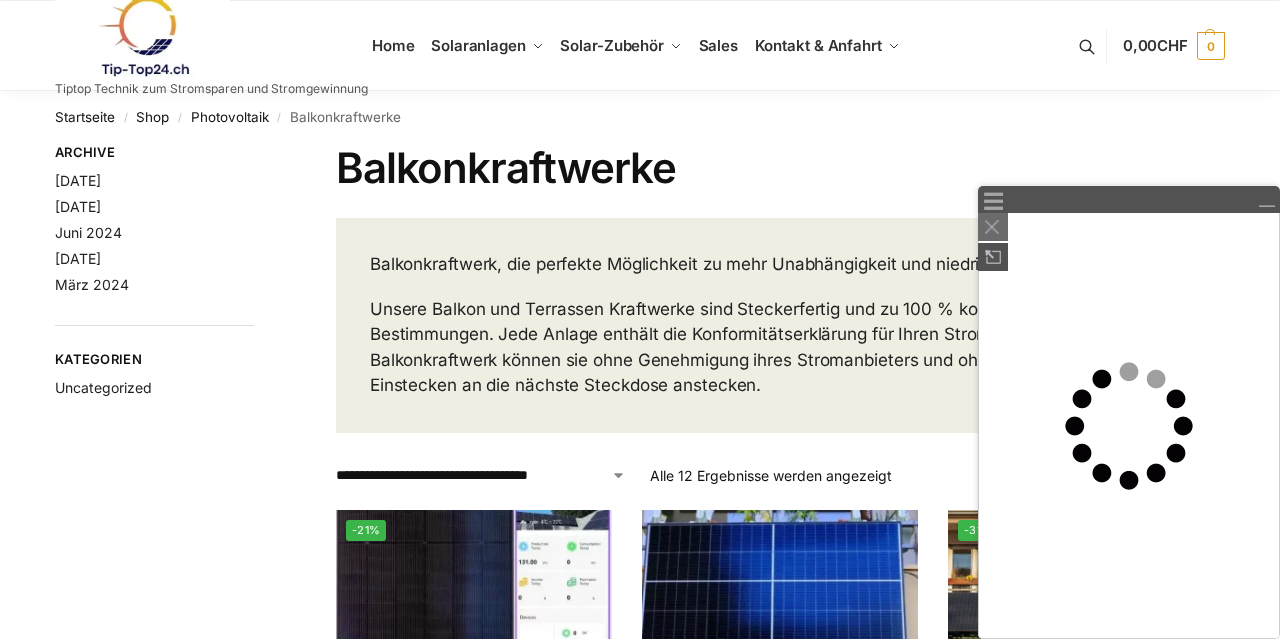 click at bounding box center (992, 227) 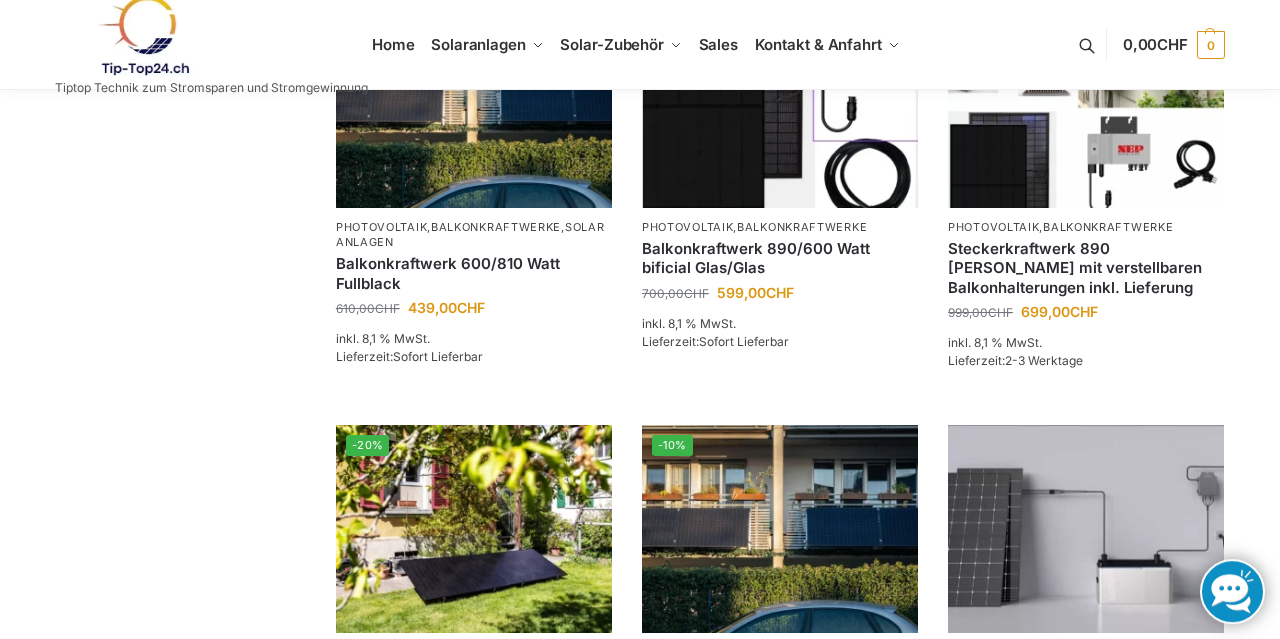scroll, scrollTop: 1104, scrollLeft: 0, axis: vertical 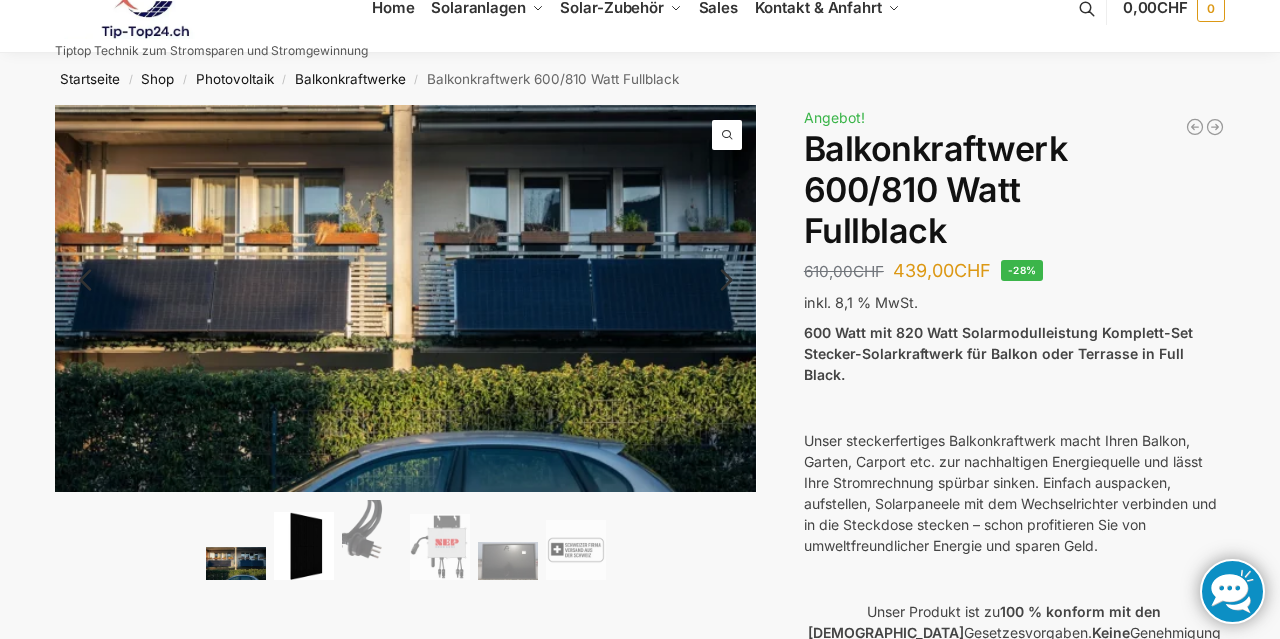 click at bounding box center (304, 546) 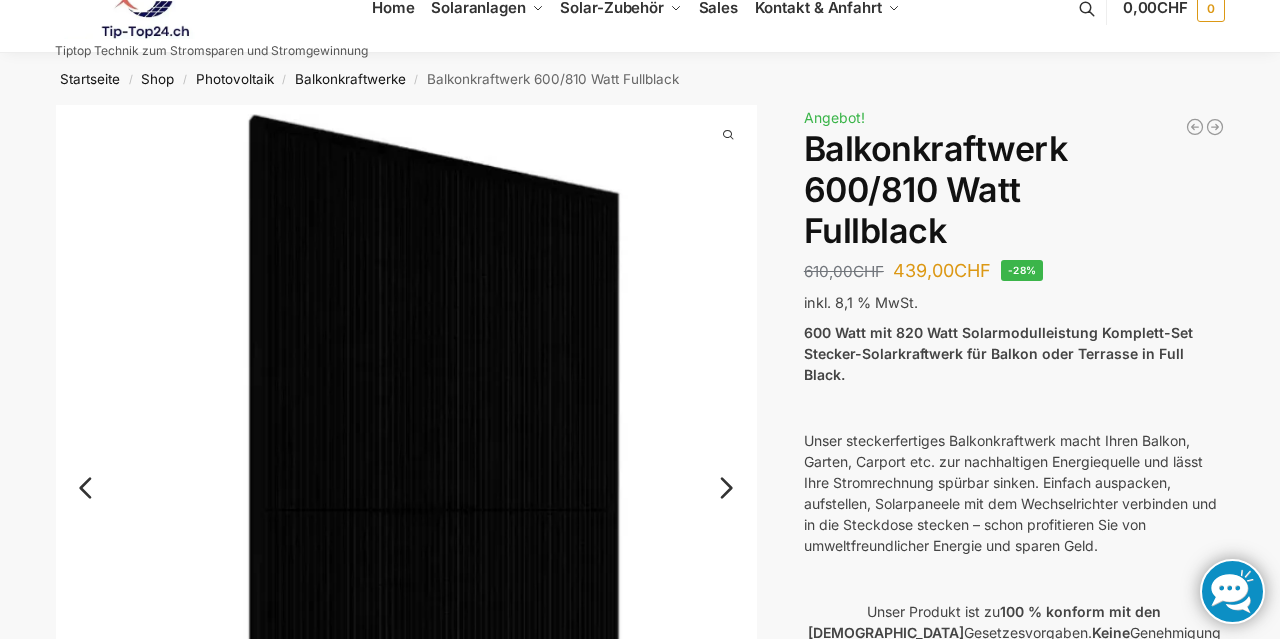 click on "Next" at bounding box center [723, 498] 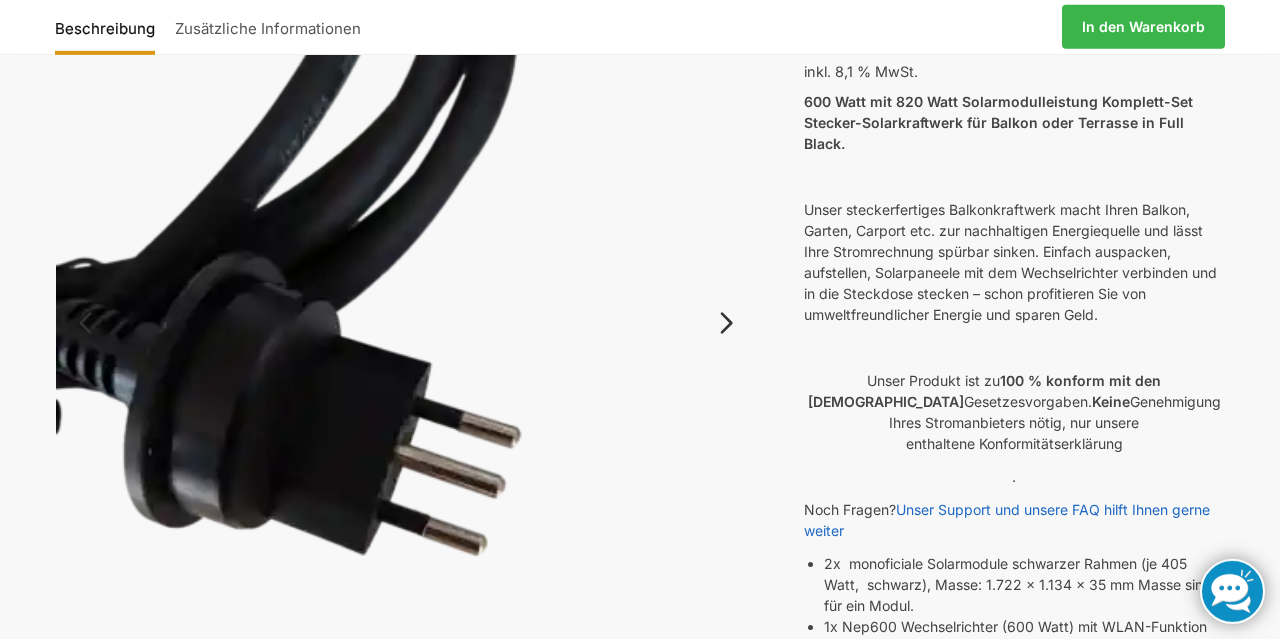 scroll, scrollTop: 77, scrollLeft: 0, axis: vertical 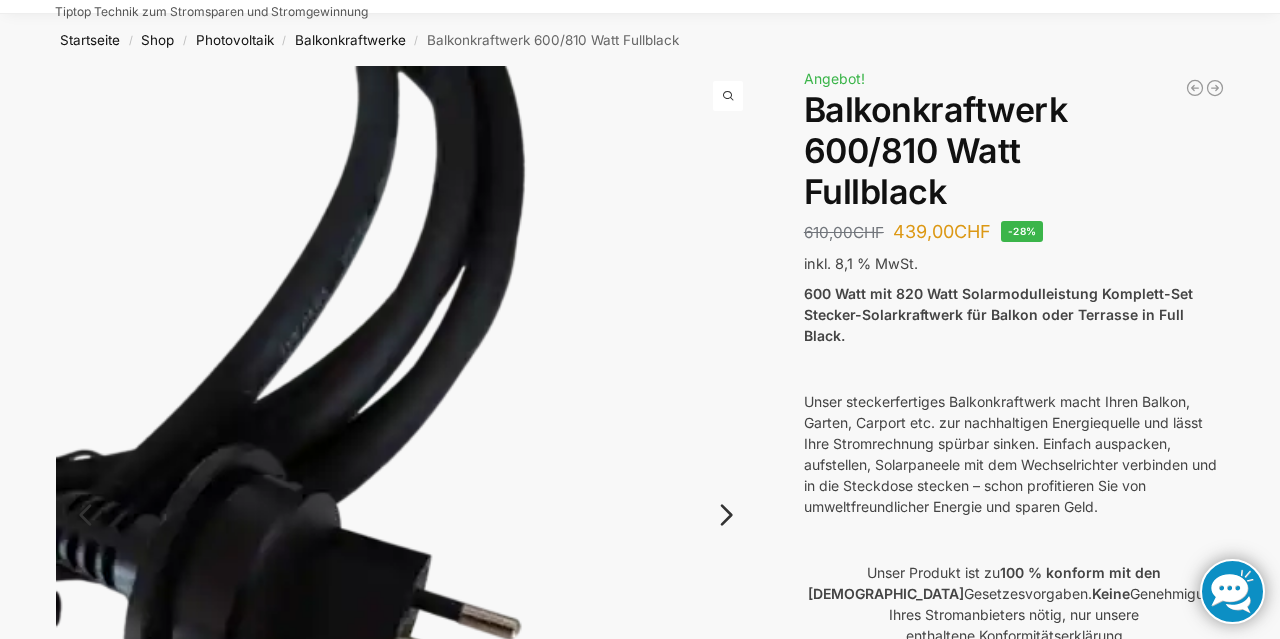 click on "Next" at bounding box center (723, 525) 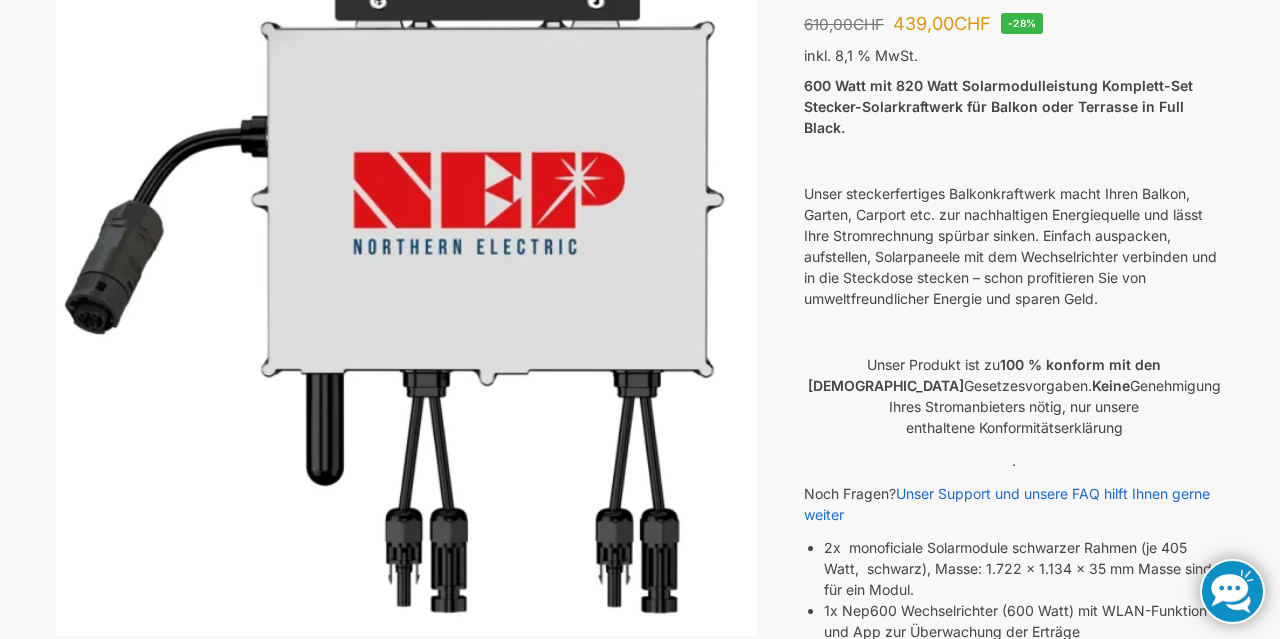 scroll, scrollTop: 116, scrollLeft: 0, axis: vertical 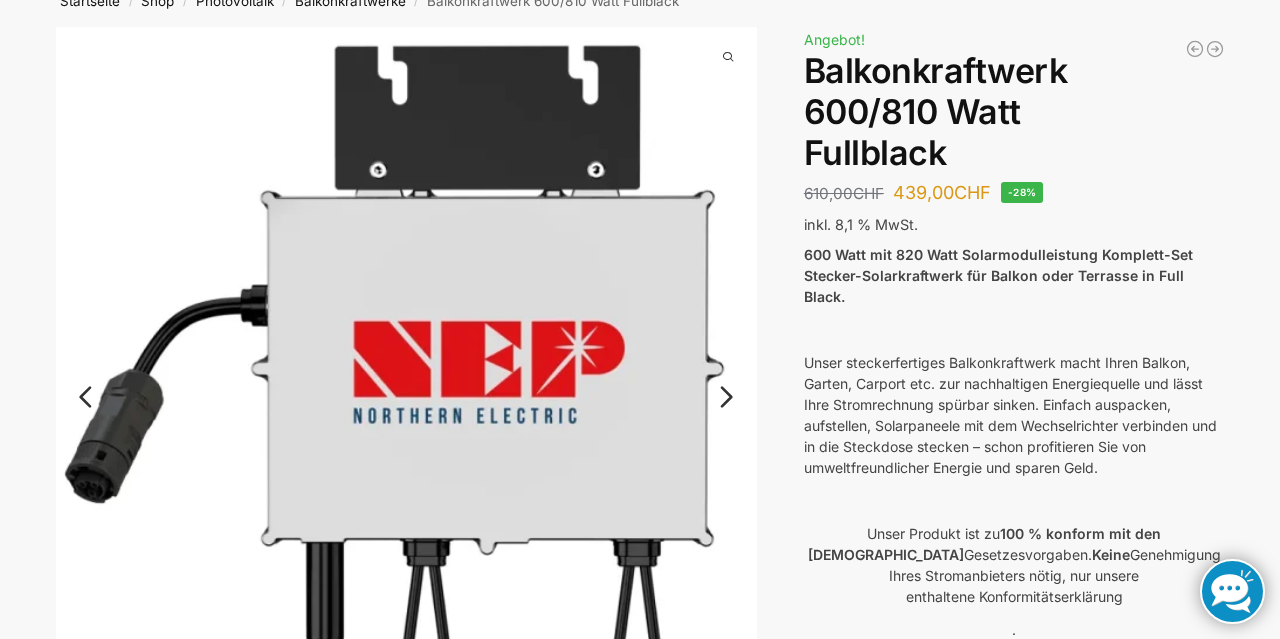 click on "Next" at bounding box center (723, 407) 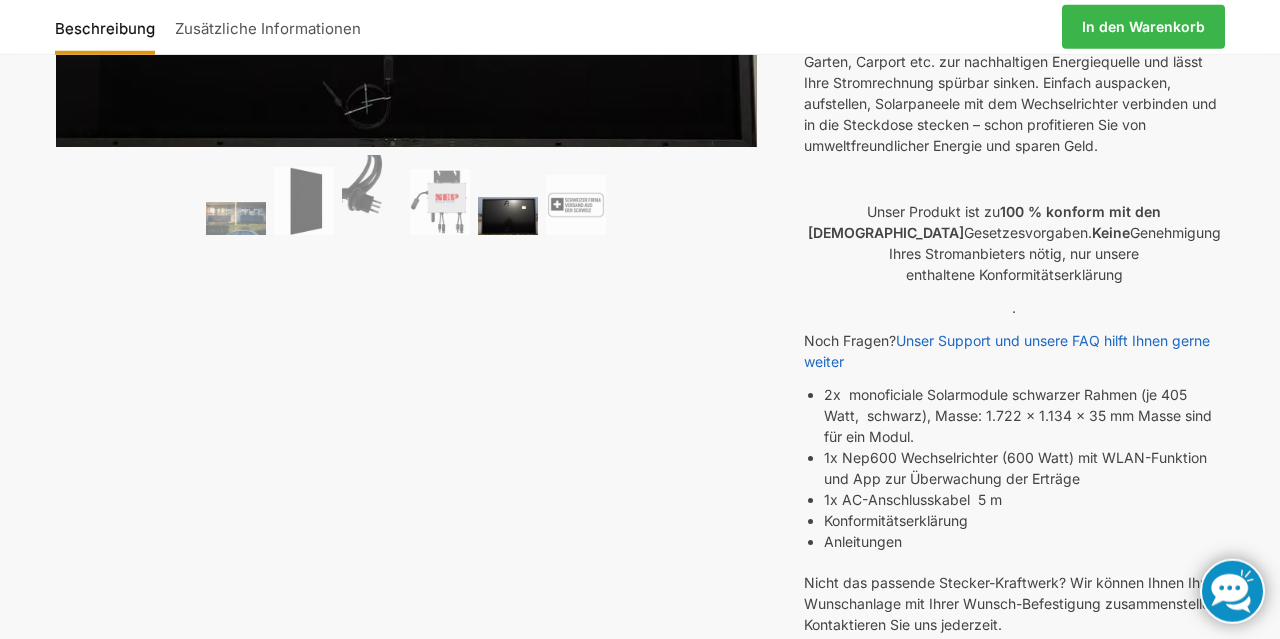 scroll, scrollTop: 705, scrollLeft: 0, axis: vertical 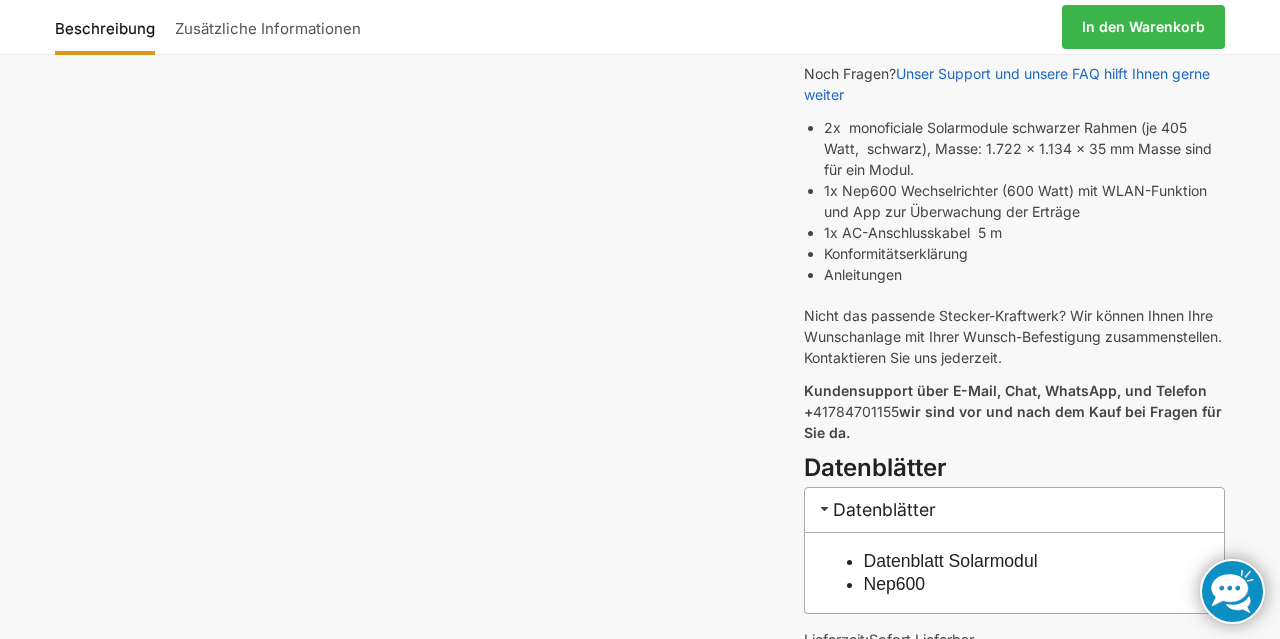 click on "🔍 Previous Next
Beschreibung
Zusätzliche Informationen
610,00  CHF   Ursprünglicher Preis war: 610,00 CHF 439,00  CHF Aktueller Preis ist: 439,00 CHF.
In den Warenkorb
890/600 Watt Solarkraftwerk + 2,7 KW Batteriespeicher Genehmigungsfrei
2.499,00  CHF   Ursprünglicher Preis war: 2.499,00 CHF 1.799,00  CHF Aktueller Preis ist: 1.799,00 CHF.
Balkonkraftwerk 890/600 Watt bificial Glas/Glas
700,00  CHF   Ursprünglicher Preis war: 700,00 CHF 599,00  CHF Aktueller Preis ist: 599,00 CHF.
Angebot! Balkonkraftwerk 600/810 Watt Fullblack 610,00  CHF   Ursprünglicher Preis war: 610,00 CHF 439,00  CHF Aktueller Preis ist: 439,00 CHF.
-28%
inkl. 8,1 % MwSt. 600 Watt mit 820 Watt Solarmodulleistung Komplett-Set Stecker-Solarkraftwerk für Balkon oder Terrasse in Full Black.     Unser Produkt ist zu  100 % konform mit den Schweizer  Gesetzesvorgaben.  Keine . Anleitungen" at bounding box center (640, 132) 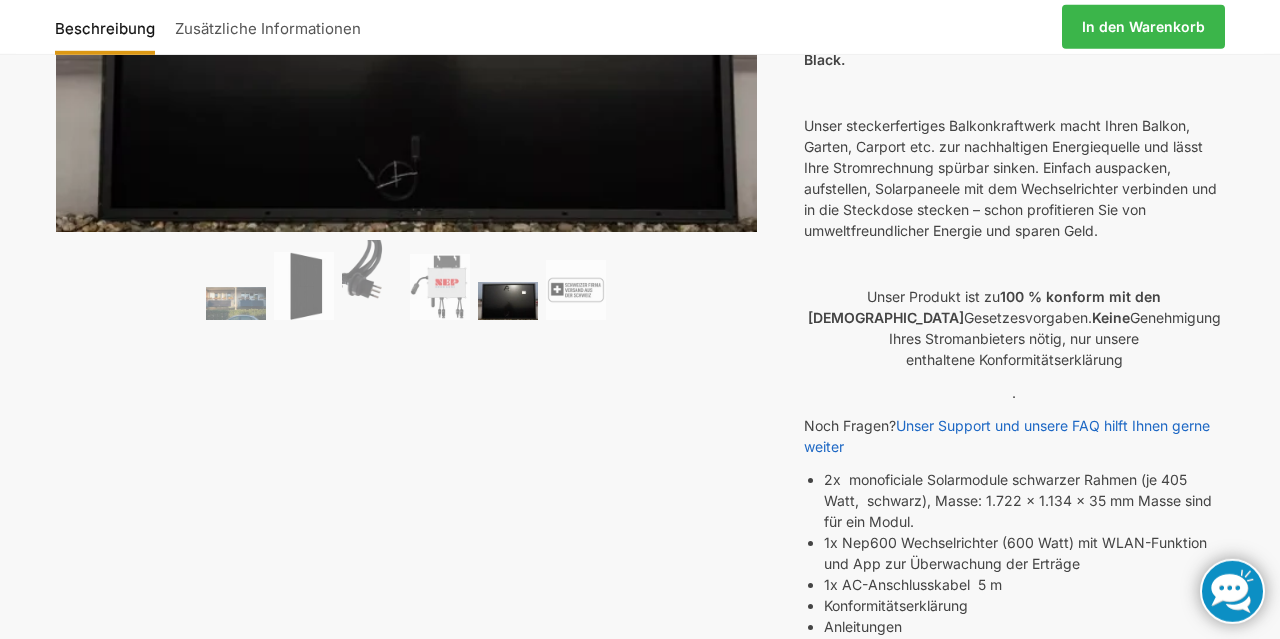scroll, scrollTop: 154, scrollLeft: 0, axis: vertical 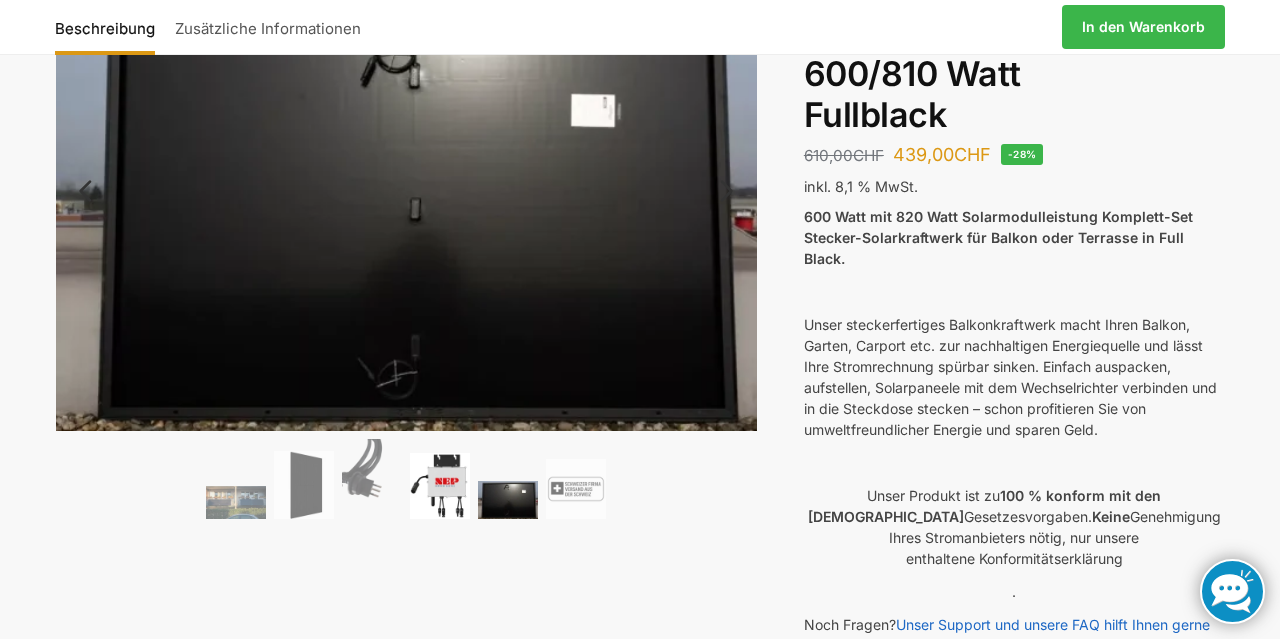 click at bounding box center (440, 486) 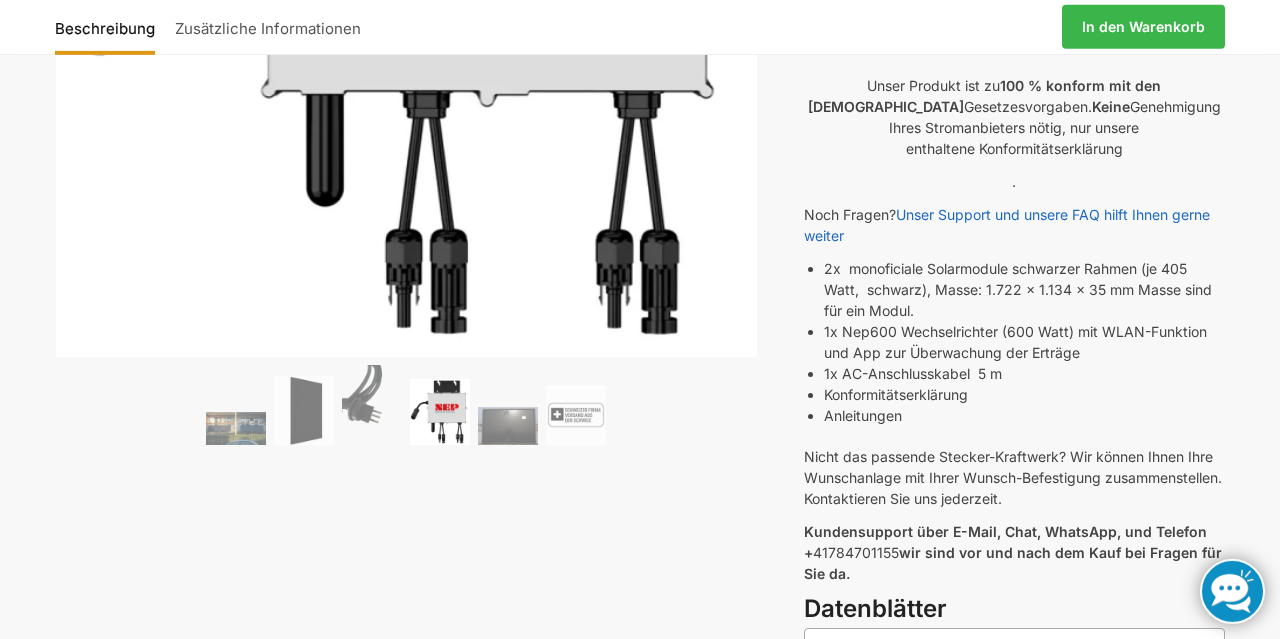 scroll, scrollTop: 589, scrollLeft: 0, axis: vertical 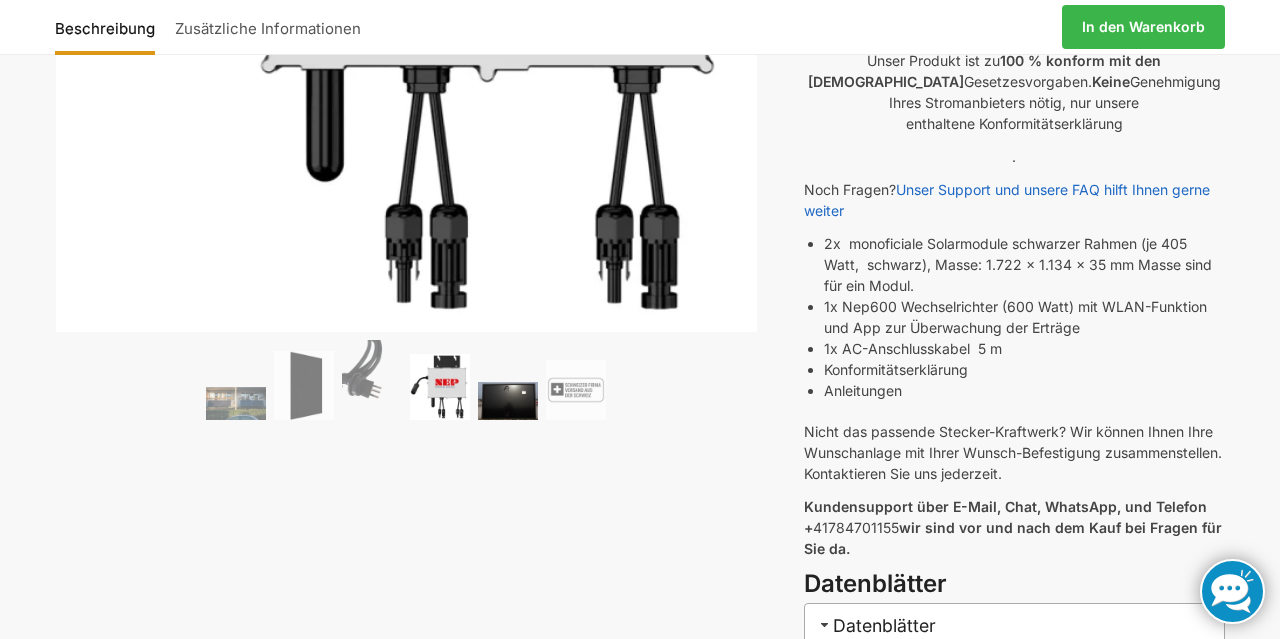 click at bounding box center [508, 401] 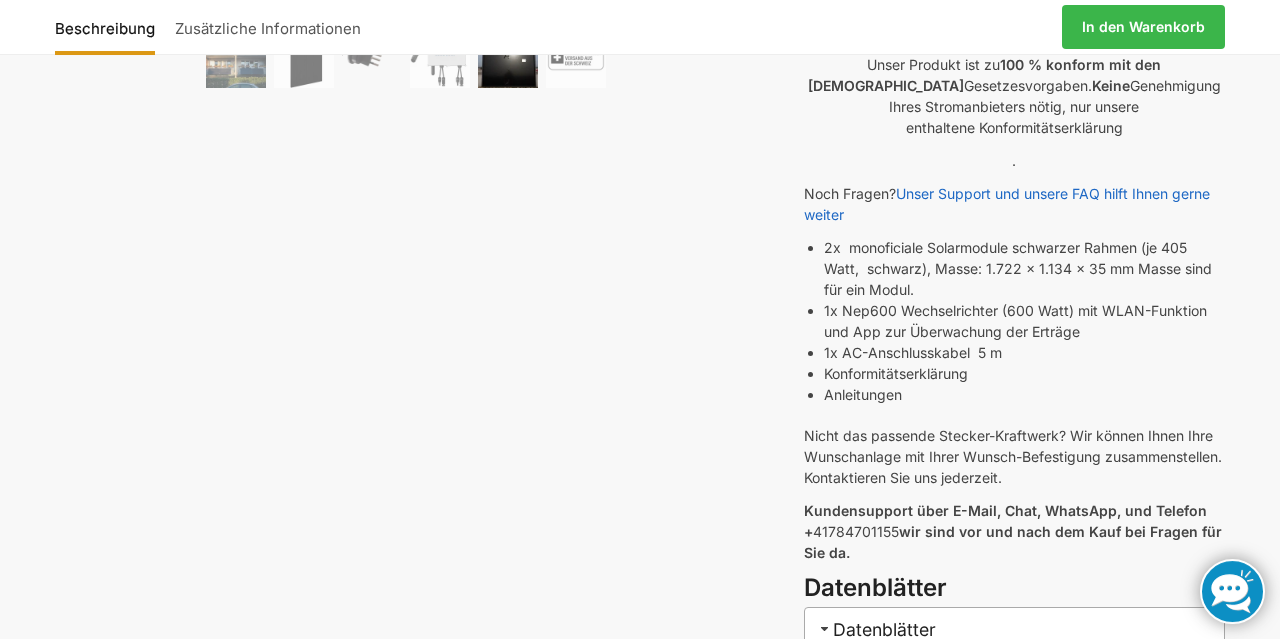 scroll, scrollTop: 35, scrollLeft: 0, axis: vertical 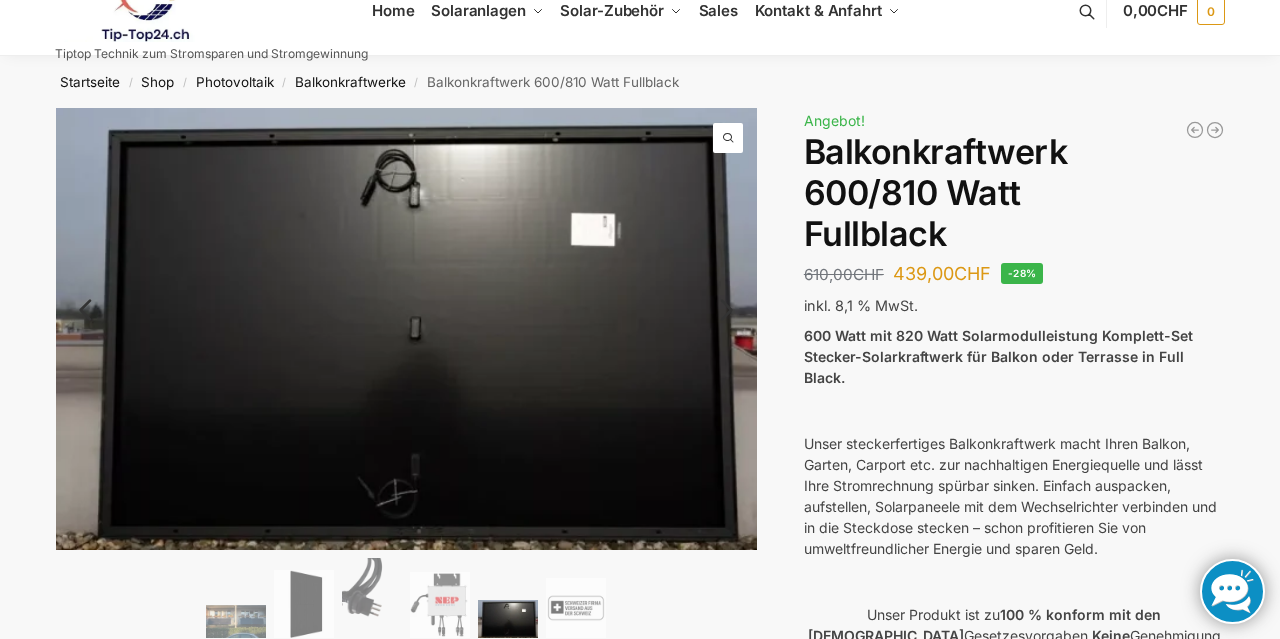 click on "Previous" at bounding box center [103, 320] 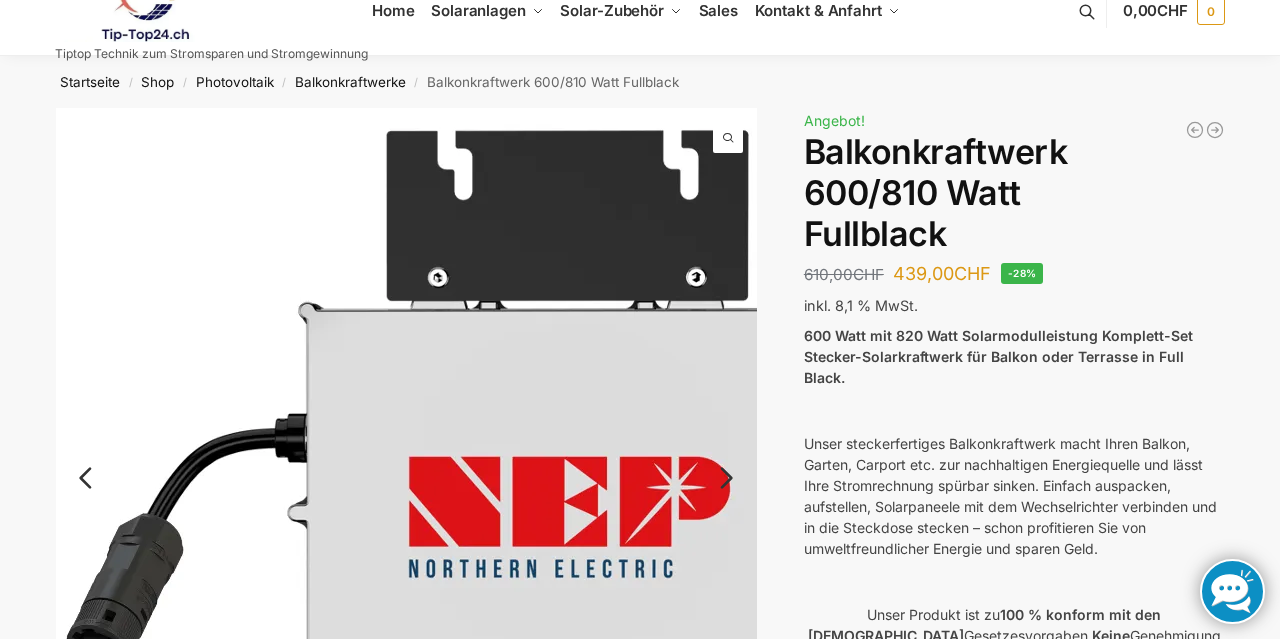 click at bounding box center [472, 569] 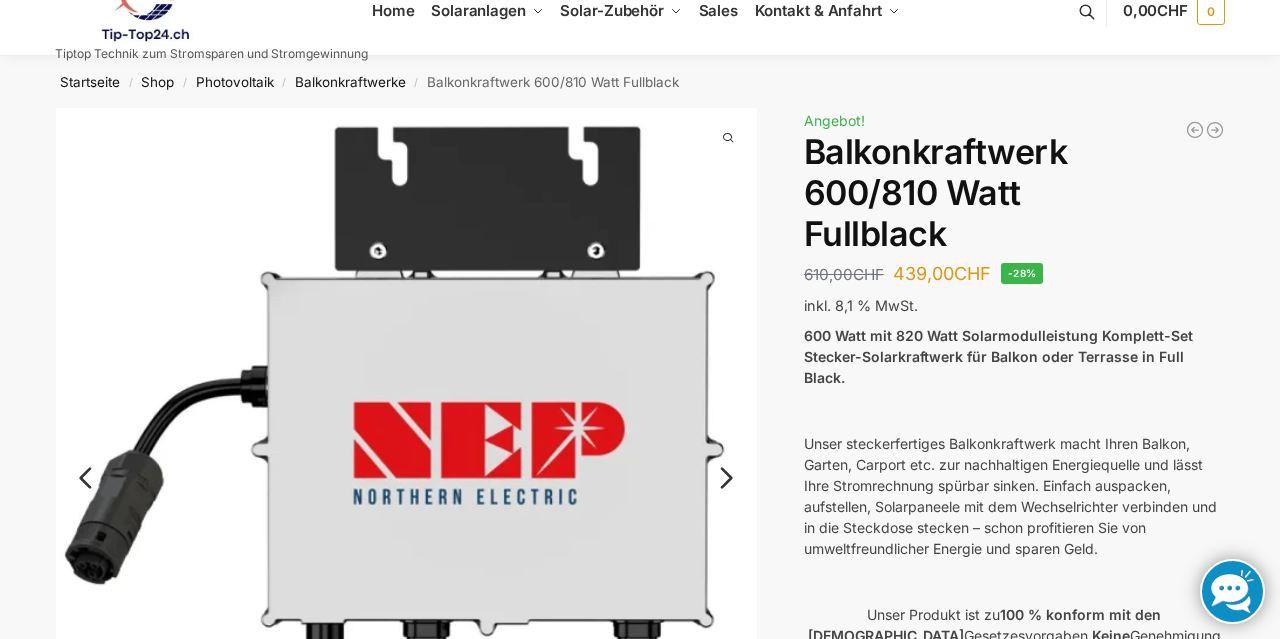 click on "Previous" at bounding box center [103, 488] 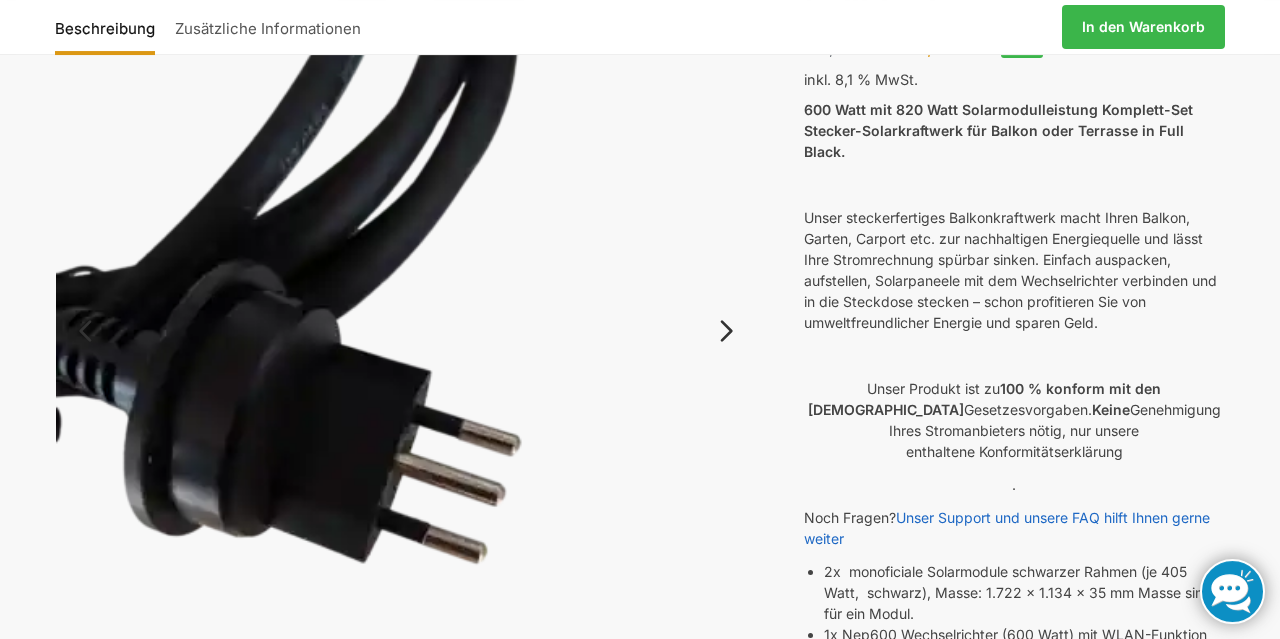 scroll, scrollTop: 38, scrollLeft: 0, axis: vertical 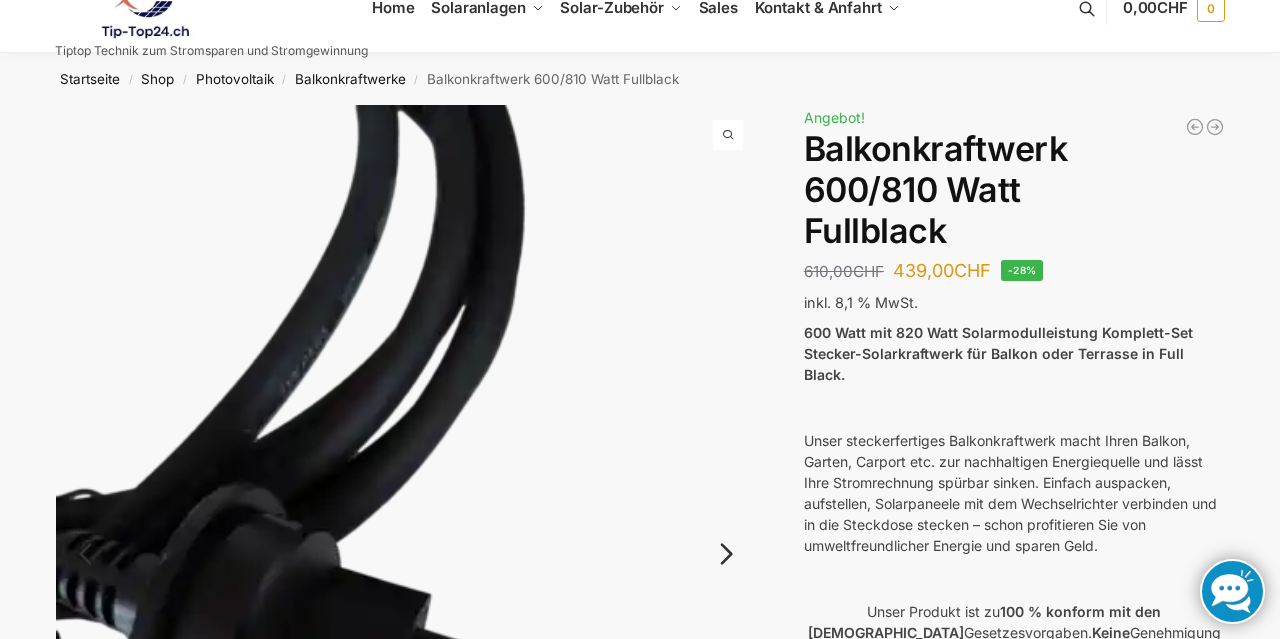 click at bounding box center [407, 572] 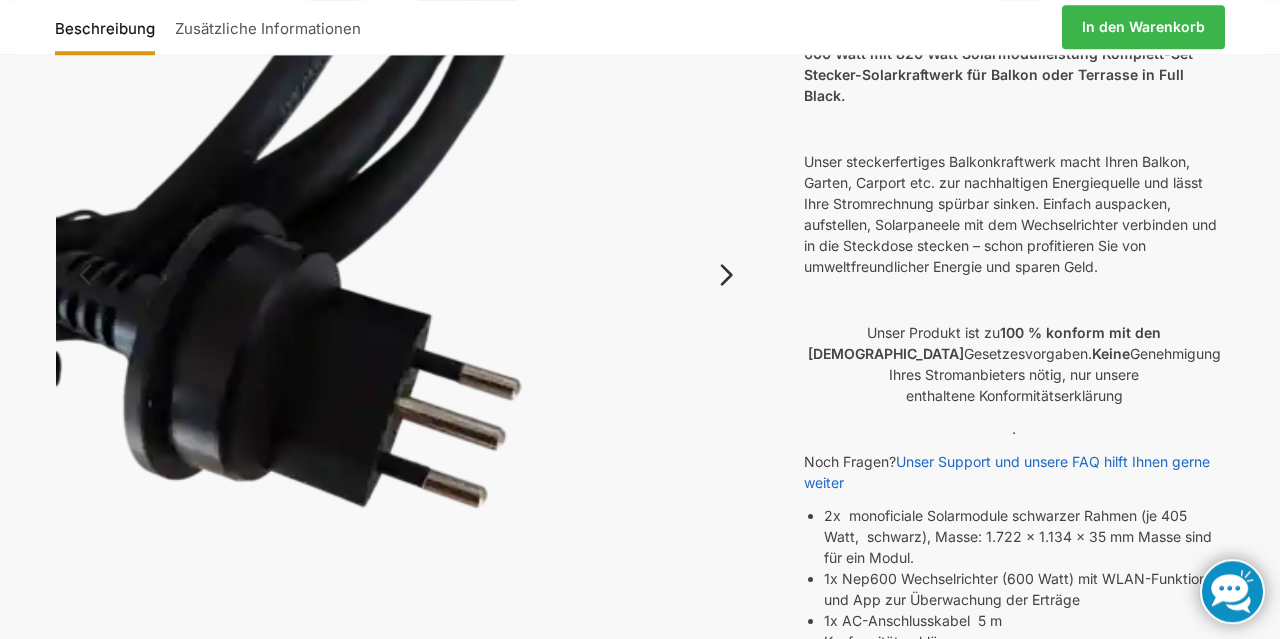 scroll, scrollTop: 628, scrollLeft: 0, axis: vertical 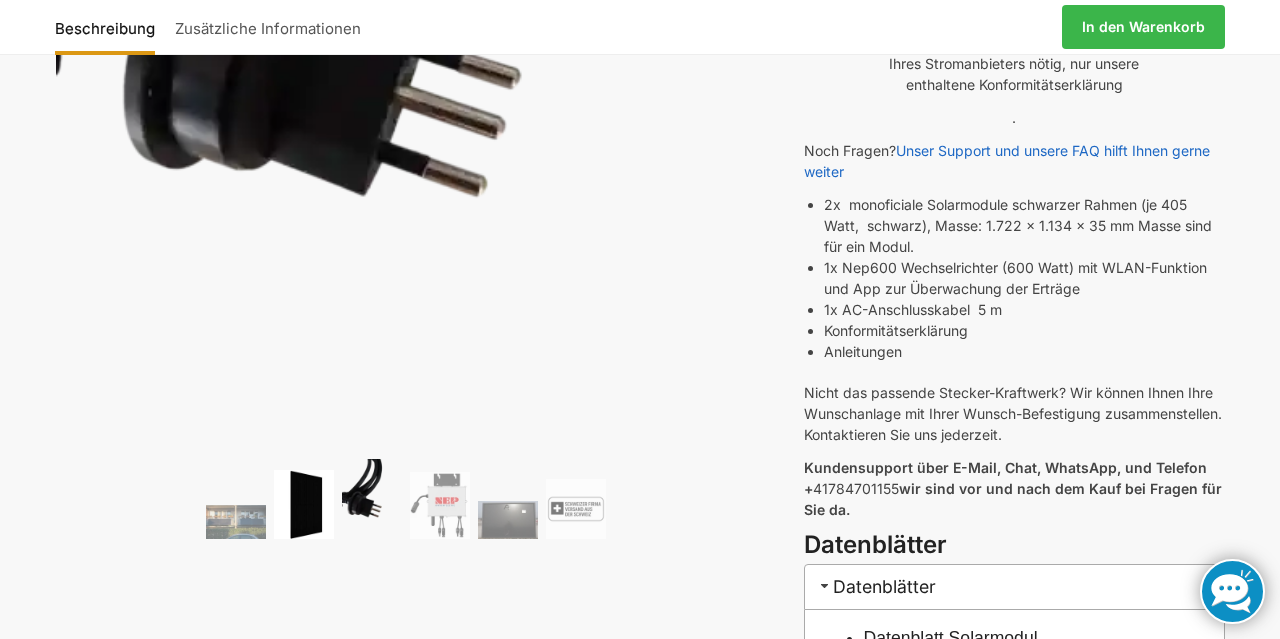 click at bounding box center [304, 504] 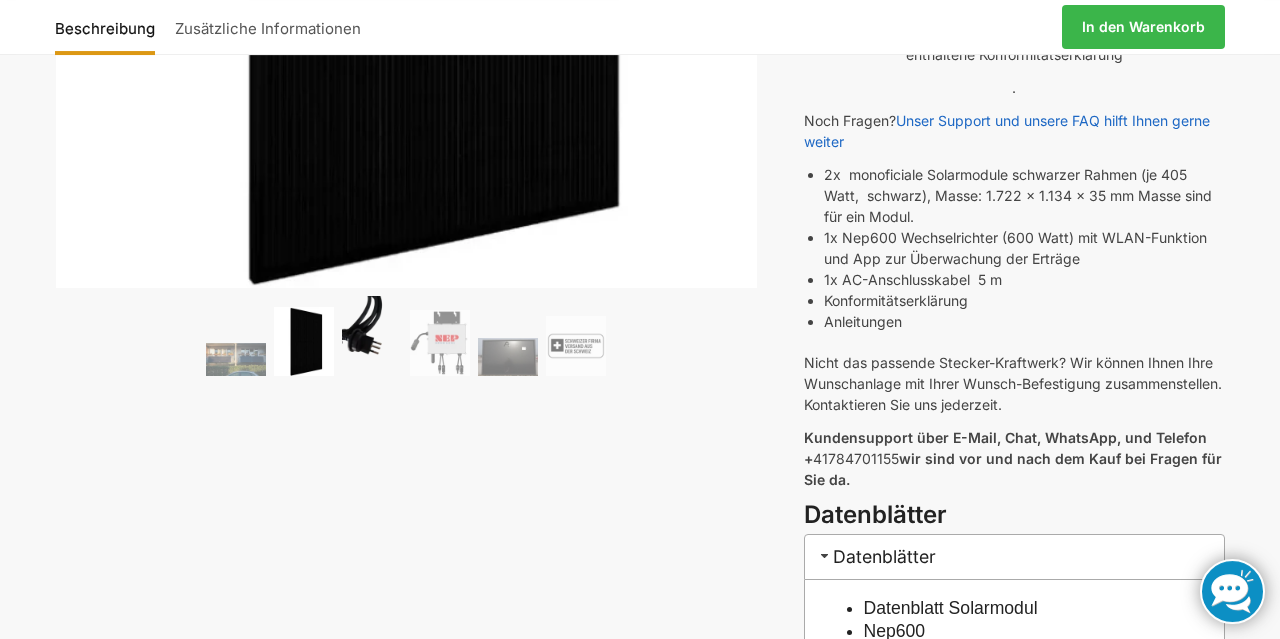 scroll, scrollTop: 666, scrollLeft: 0, axis: vertical 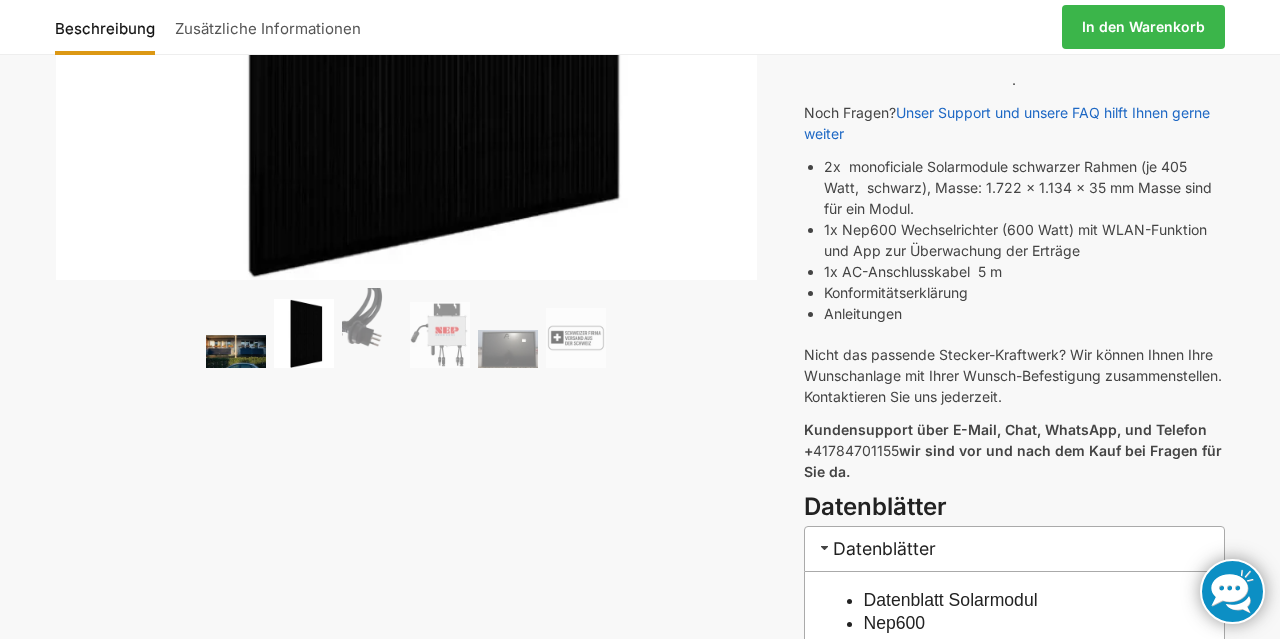 click at bounding box center (236, 351) 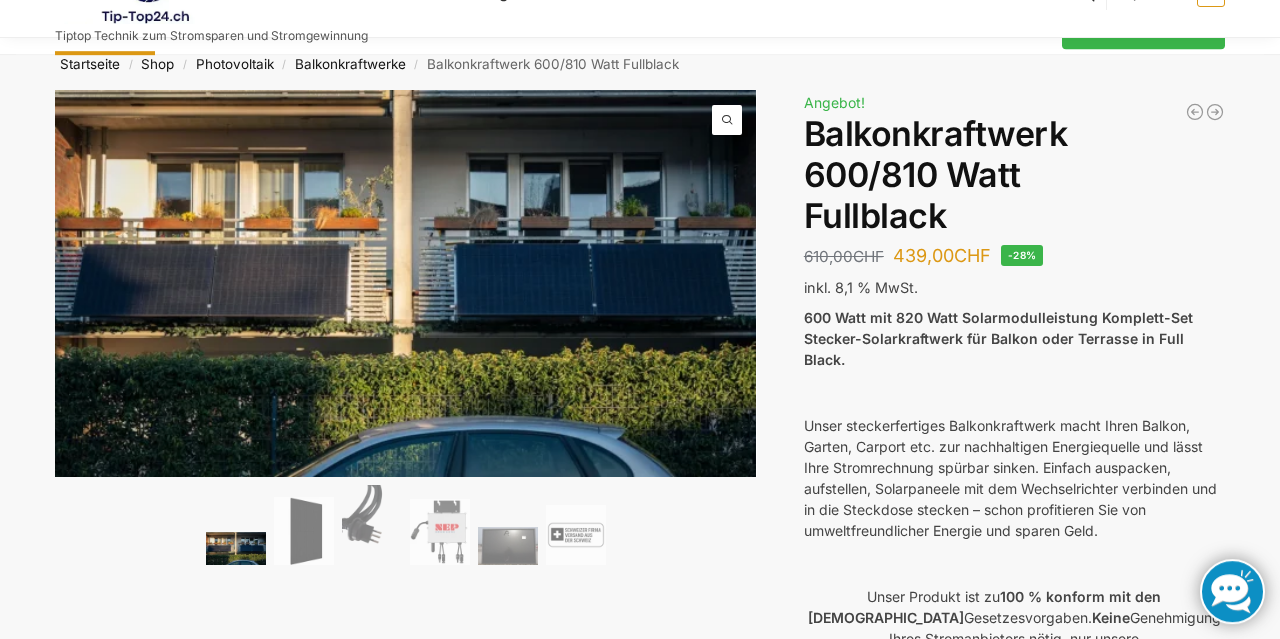 scroll, scrollTop: 0, scrollLeft: 0, axis: both 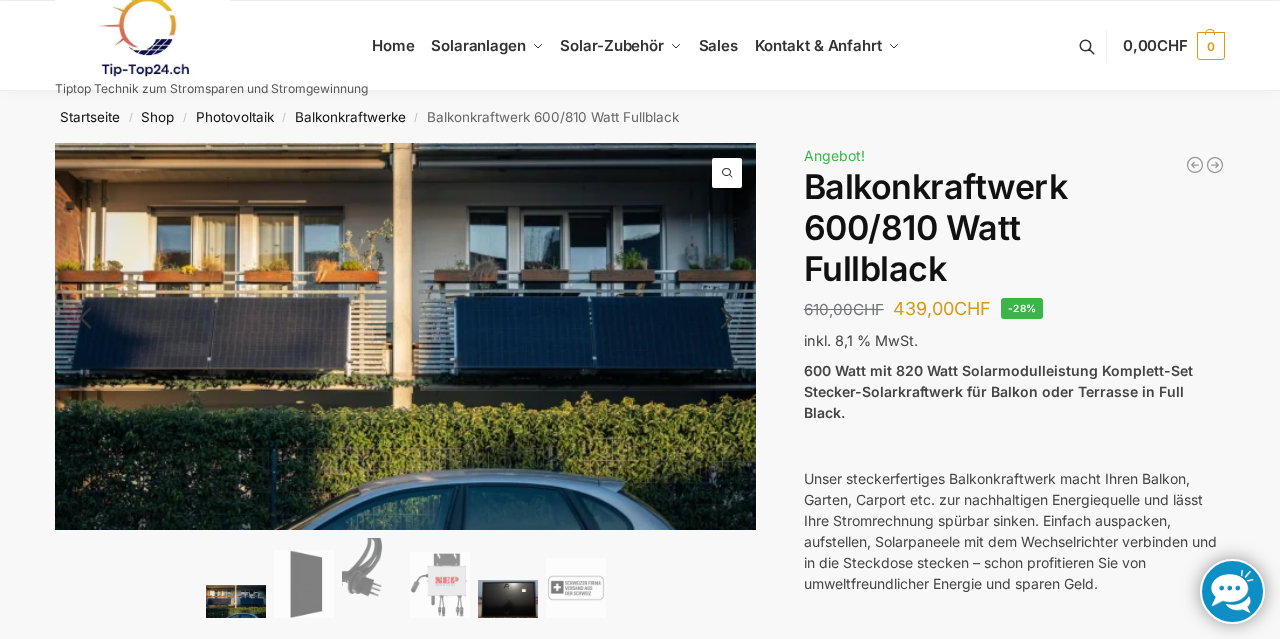 click at bounding box center (508, 599) 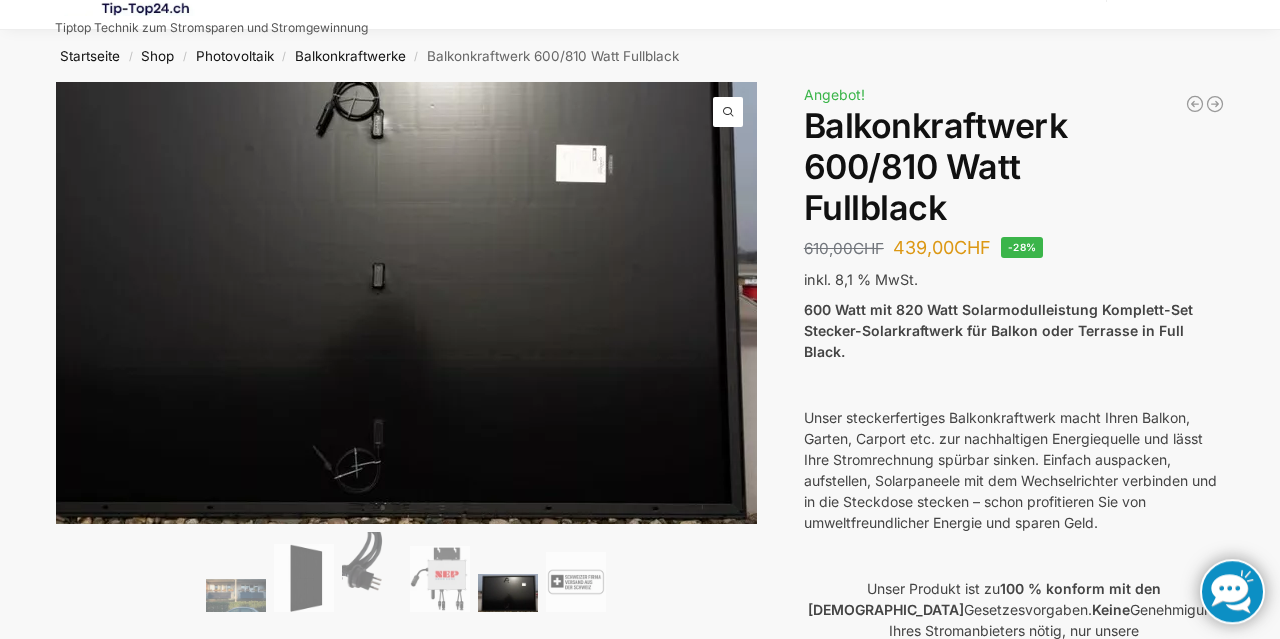 scroll, scrollTop: 52, scrollLeft: 0, axis: vertical 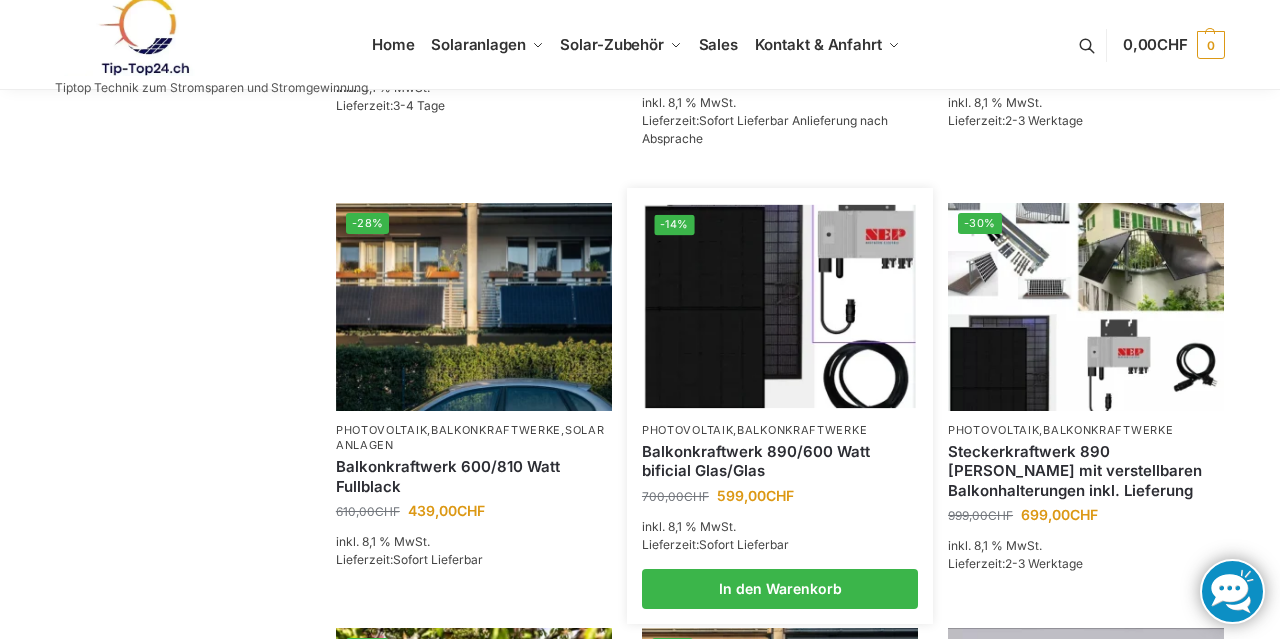 click at bounding box center (779, 306) 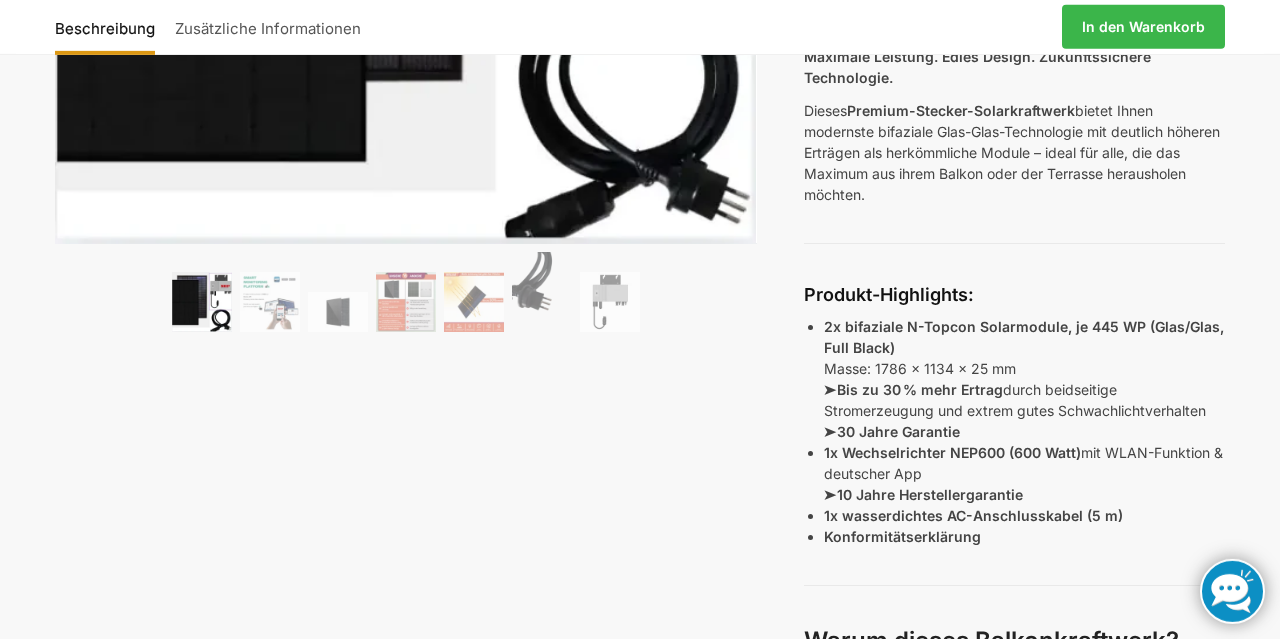 scroll, scrollTop: 610, scrollLeft: 0, axis: vertical 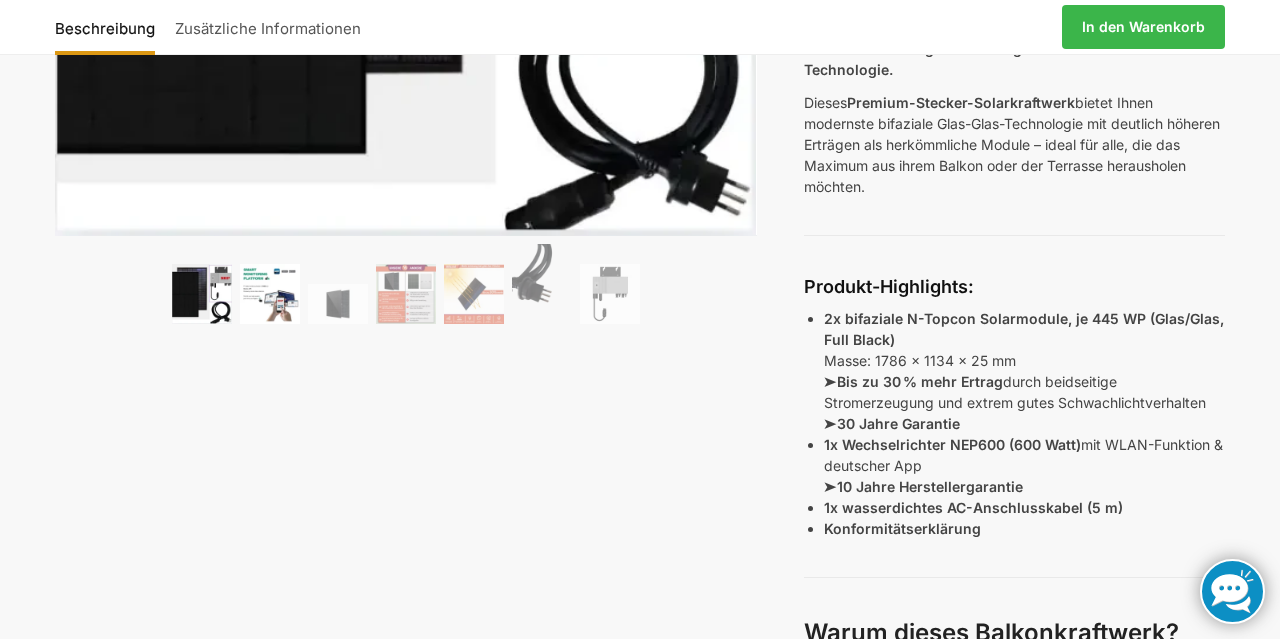 click at bounding box center (270, 294) 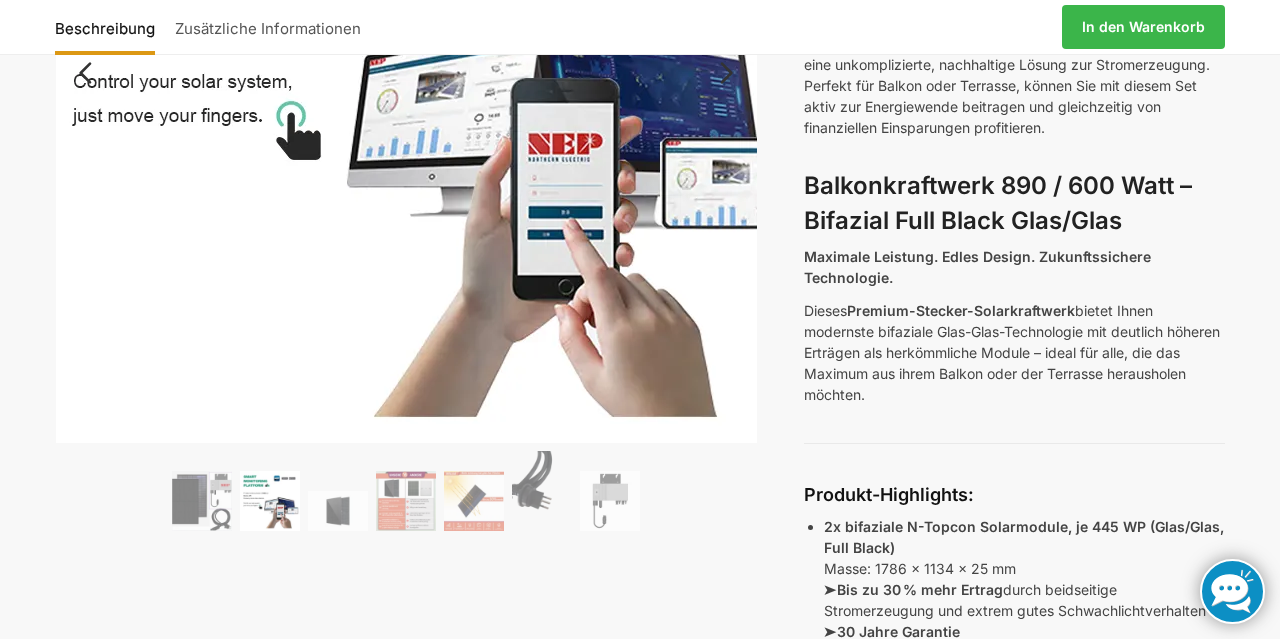 scroll, scrollTop: 350, scrollLeft: 0, axis: vertical 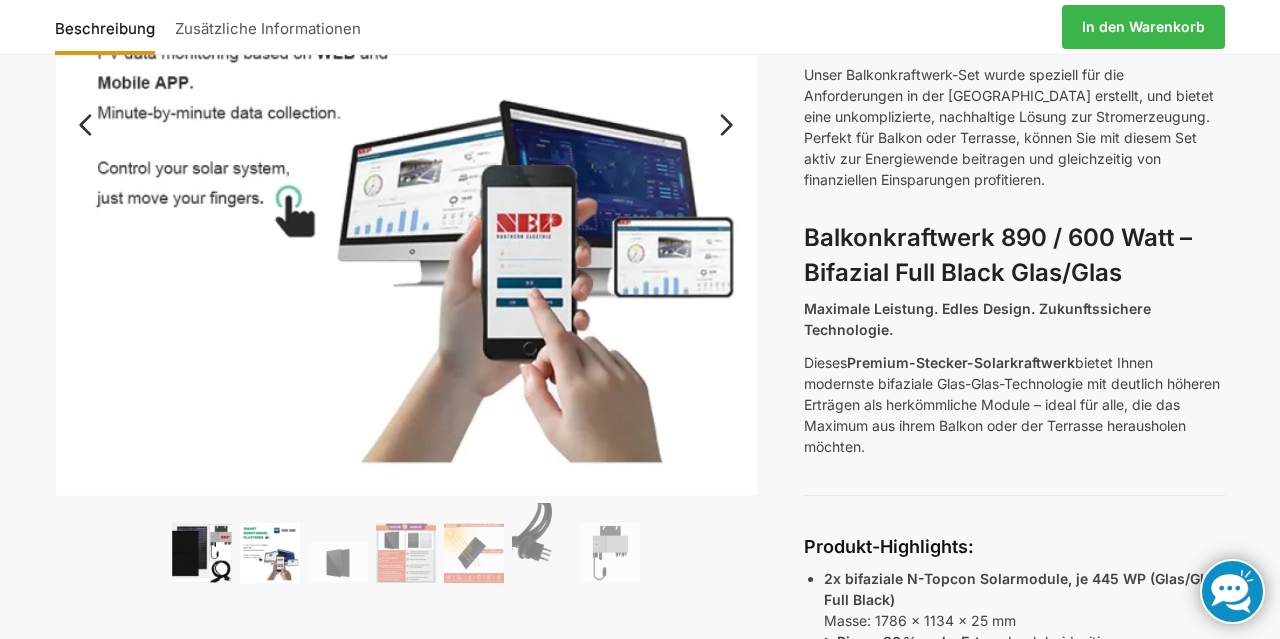 click at bounding box center [202, 553] 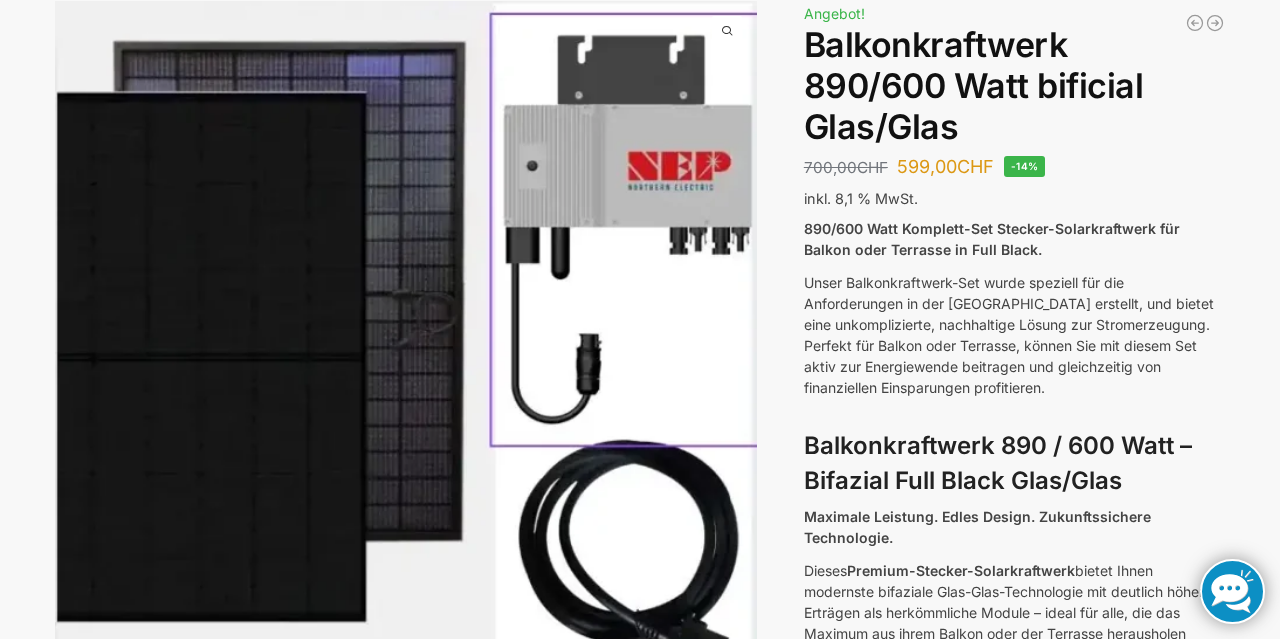scroll, scrollTop: 90, scrollLeft: 0, axis: vertical 